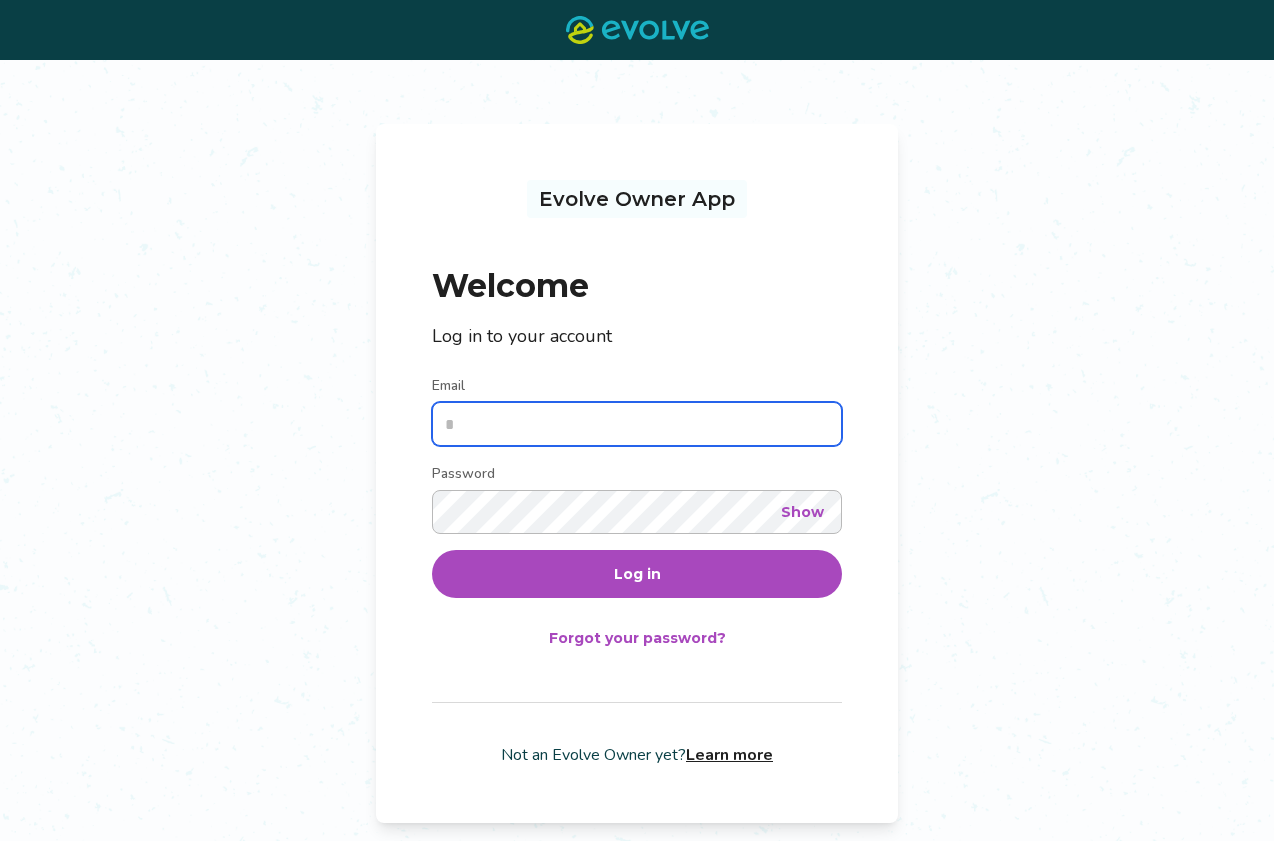 type on "**********" 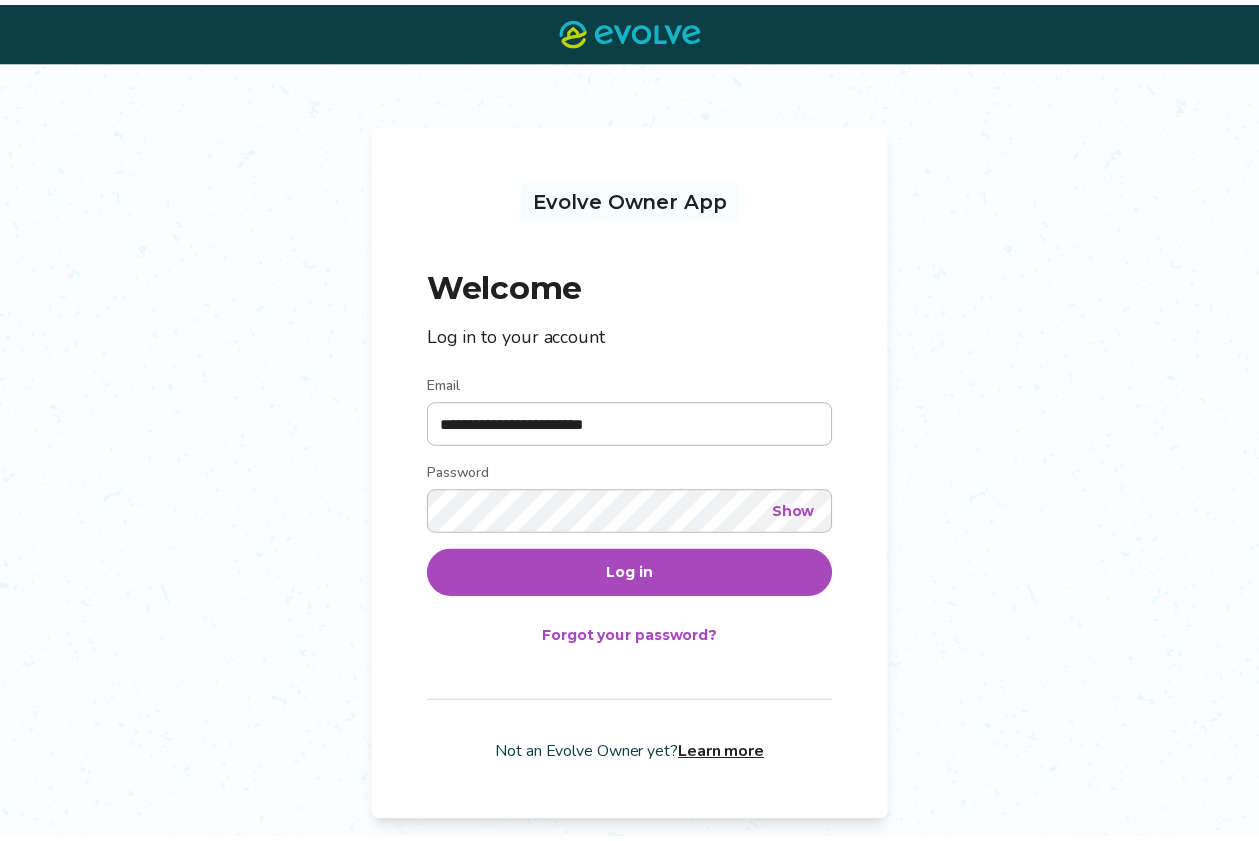 scroll, scrollTop: 0, scrollLeft: 0, axis: both 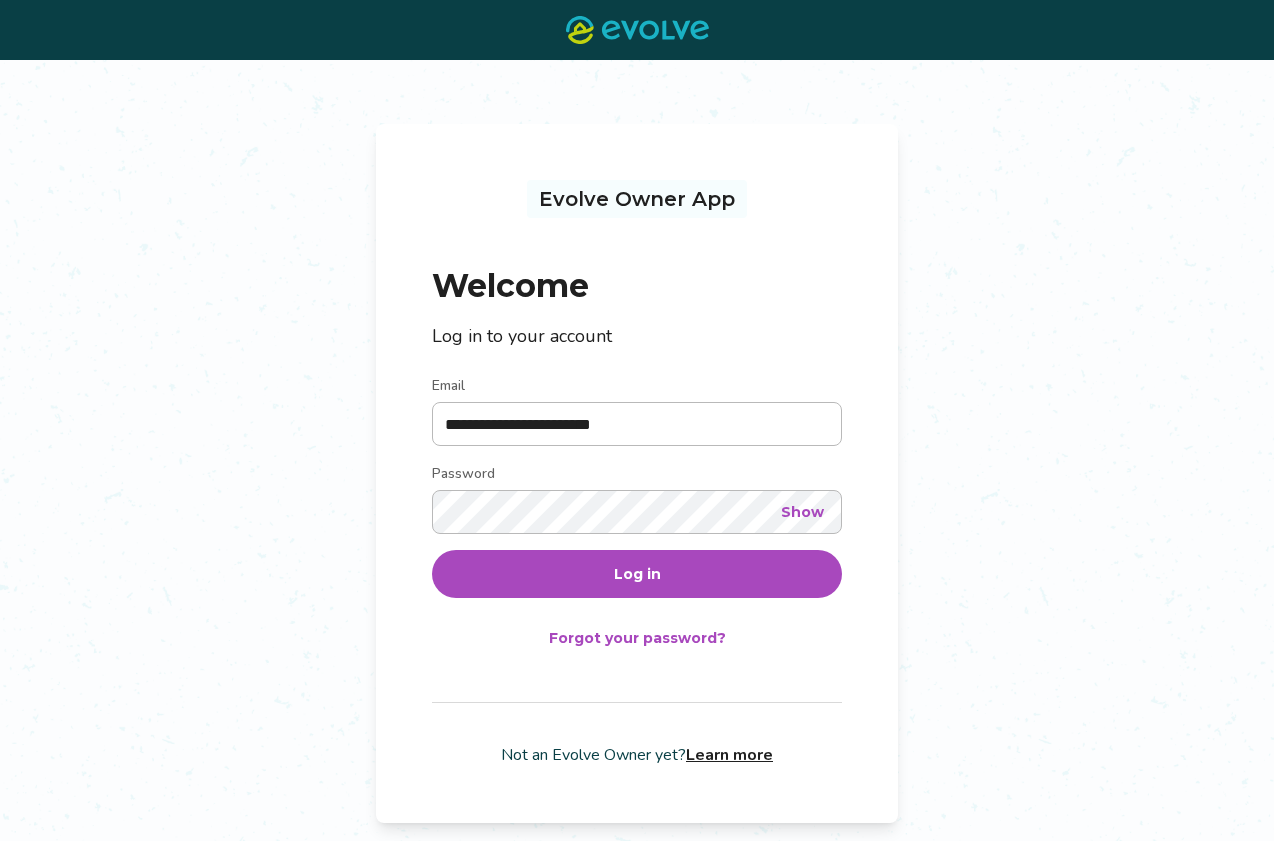 click on "Log in" at bounding box center (637, 574) 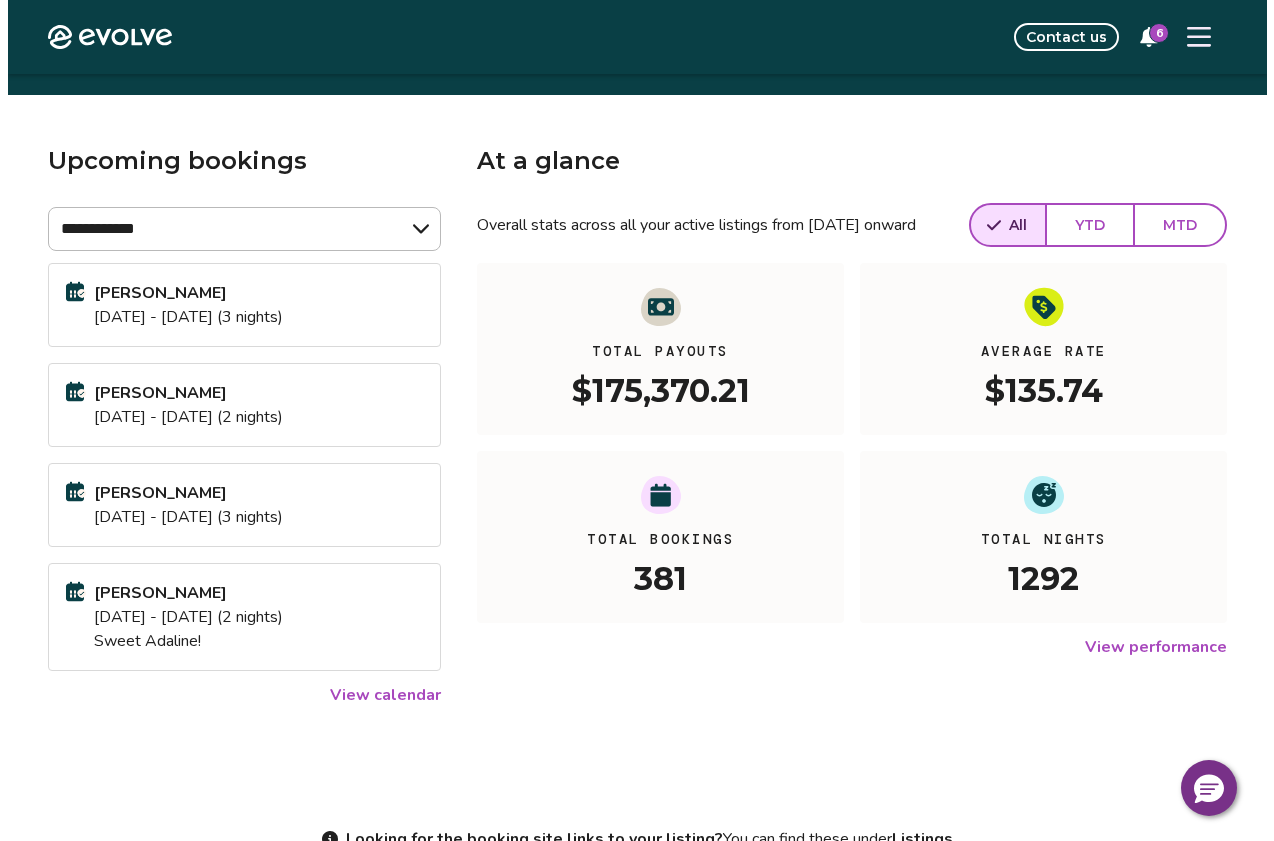 scroll, scrollTop: 0, scrollLeft: 0, axis: both 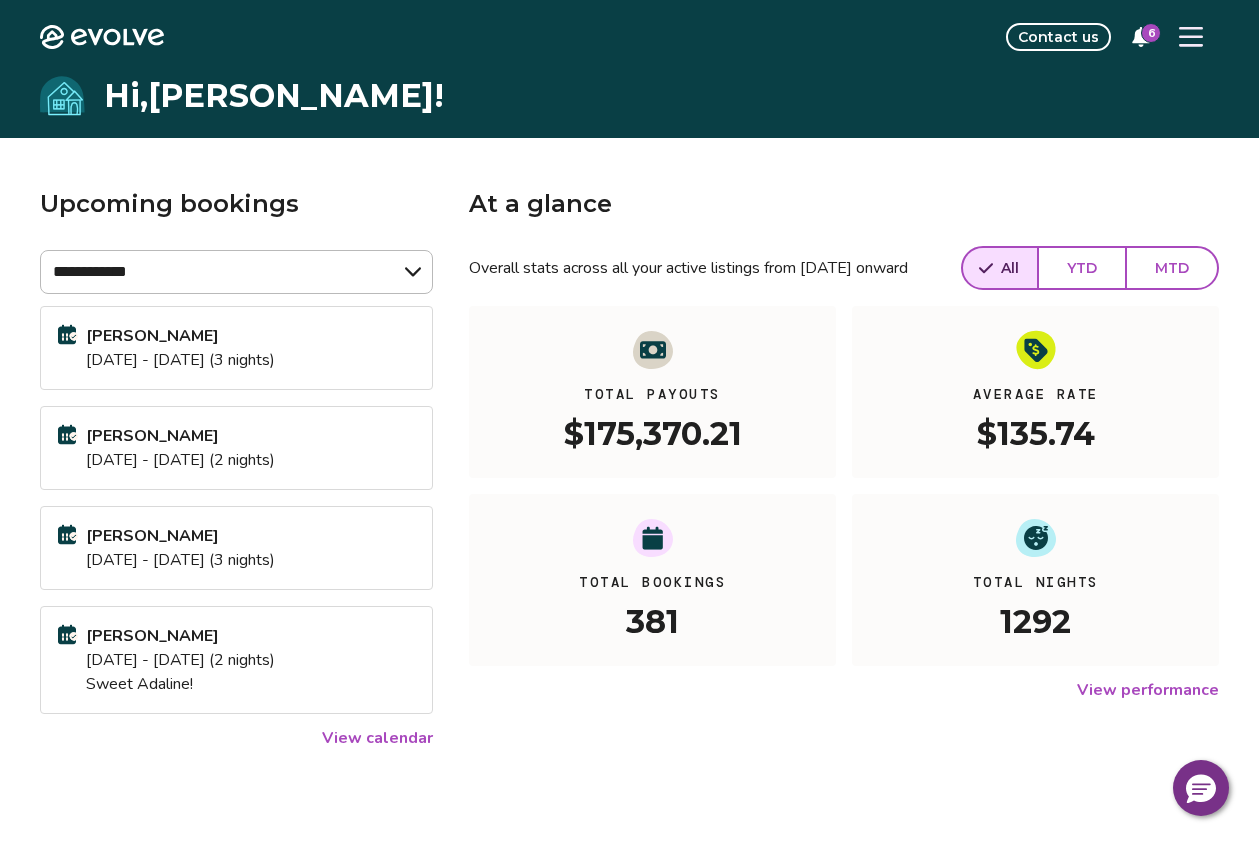 click on "6" at bounding box center [1151, 33] 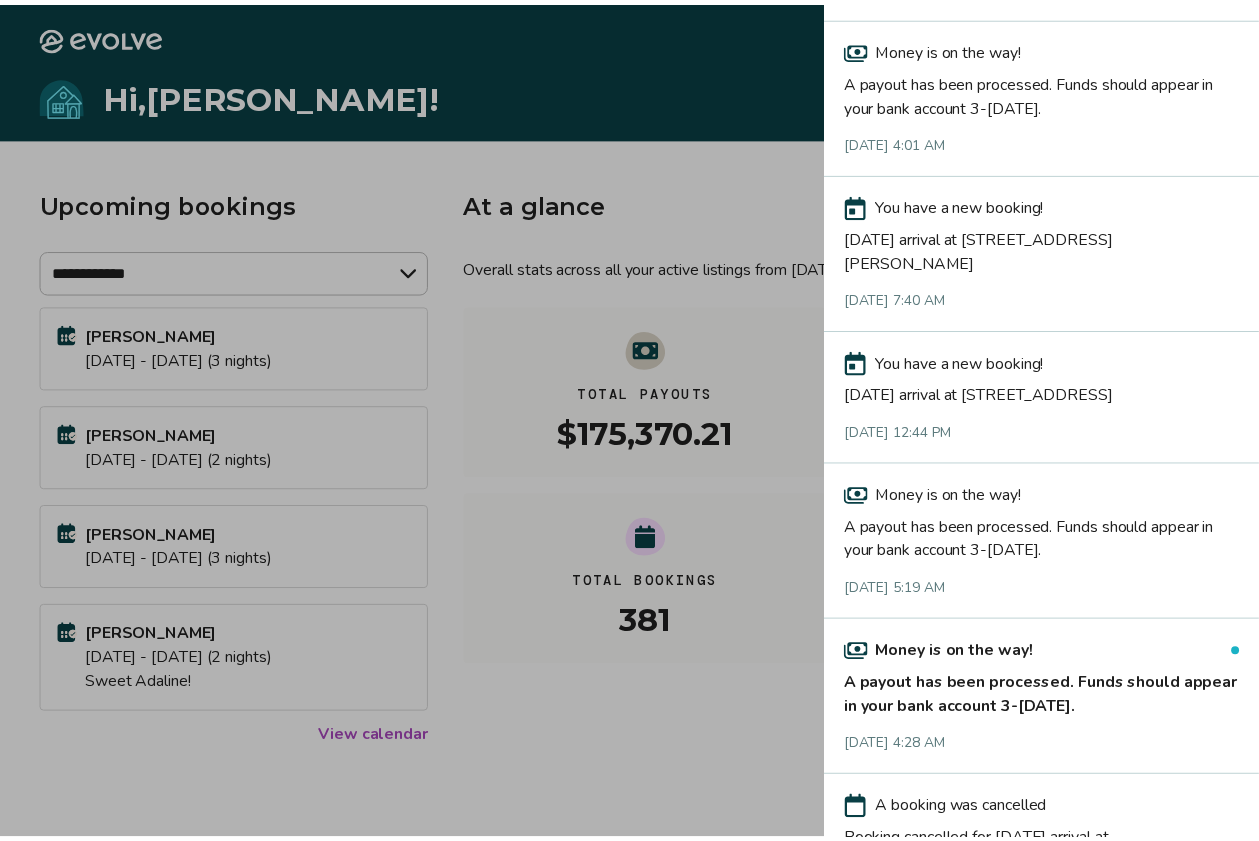scroll, scrollTop: 0, scrollLeft: 0, axis: both 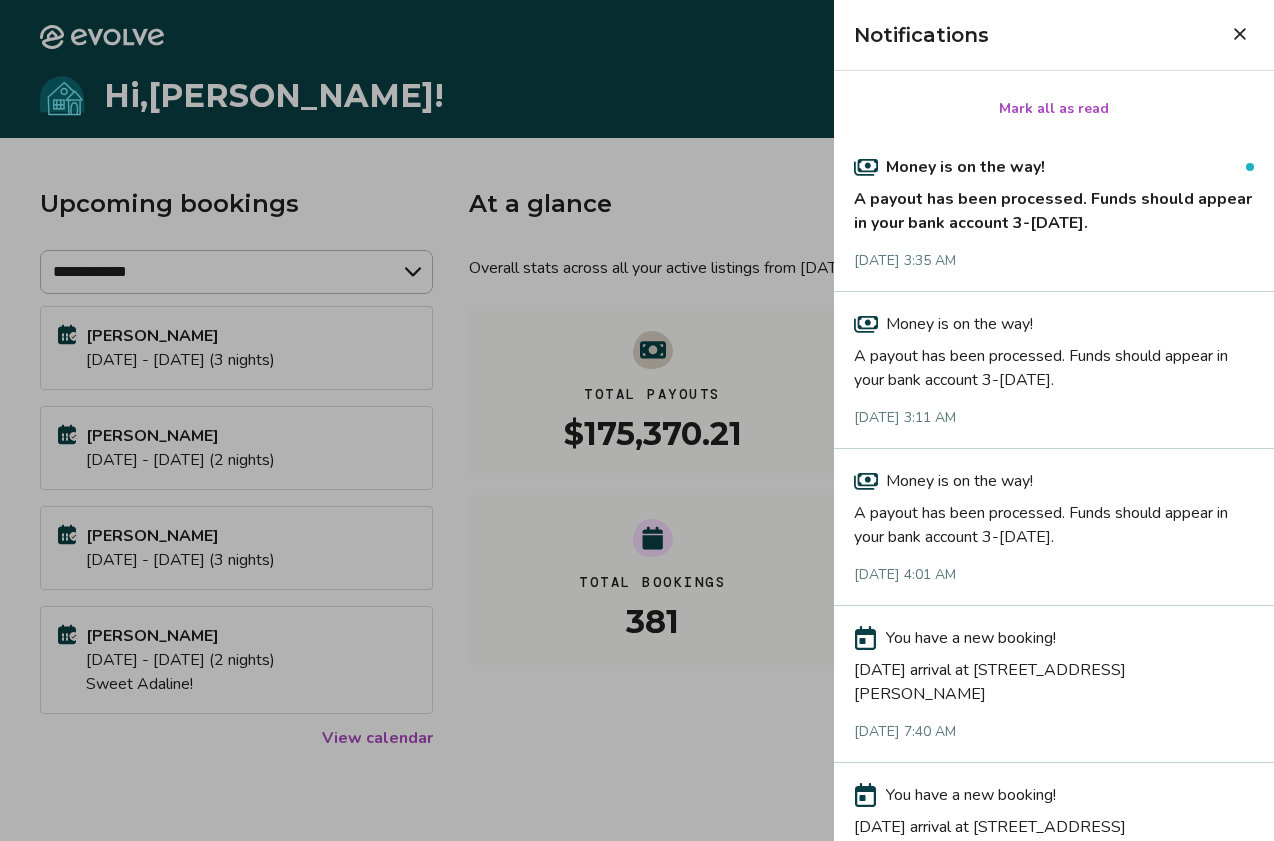 click on "Mark all as read" at bounding box center (1054, 109) 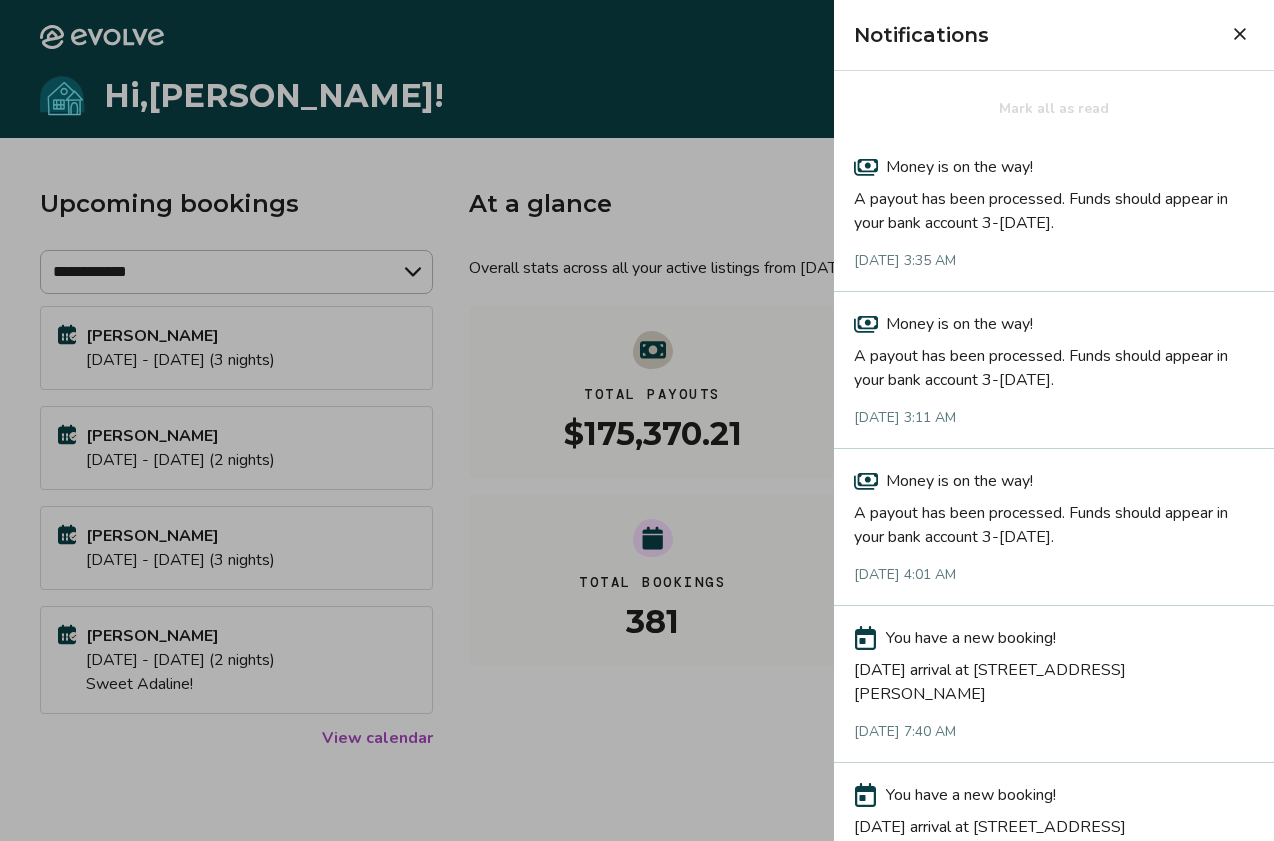 click 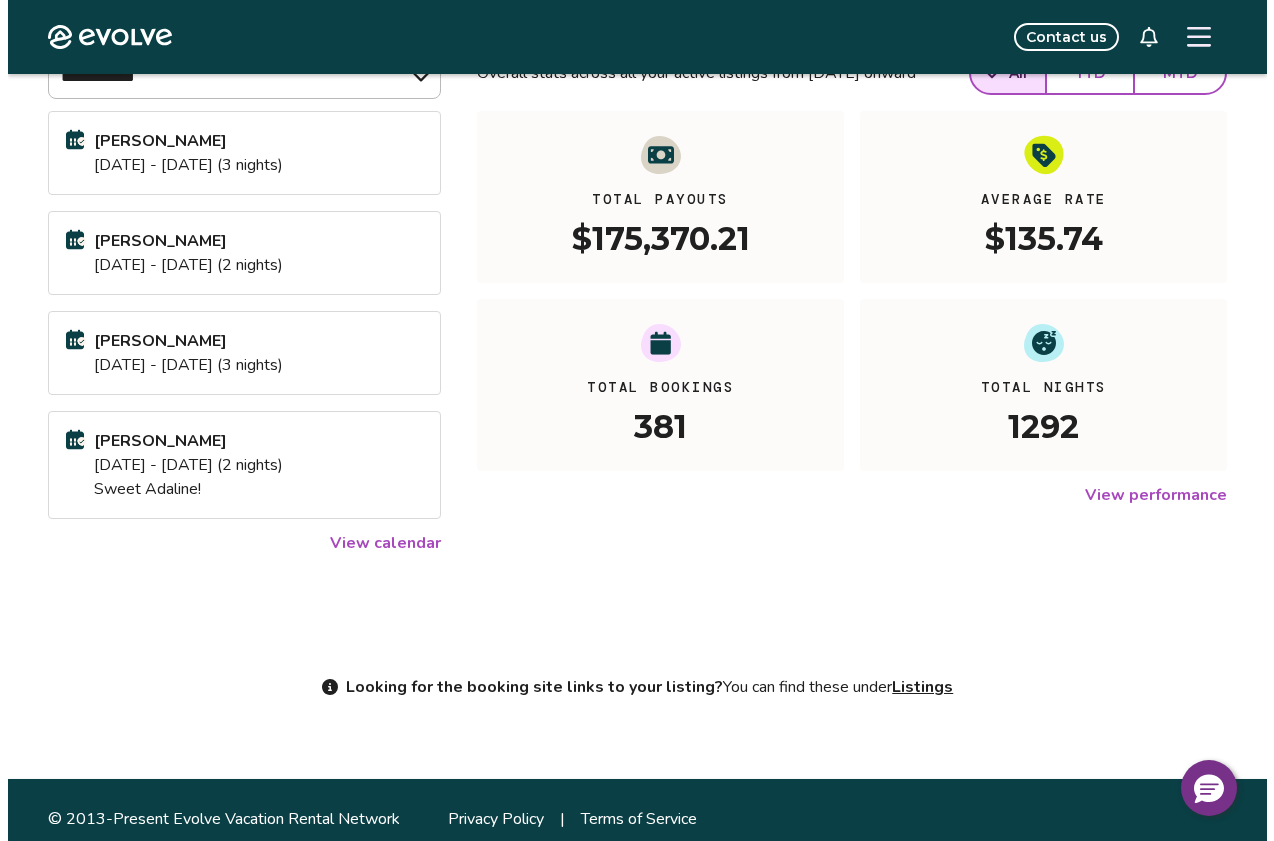 scroll, scrollTop: 0, scrollLeft: 0, axis: both 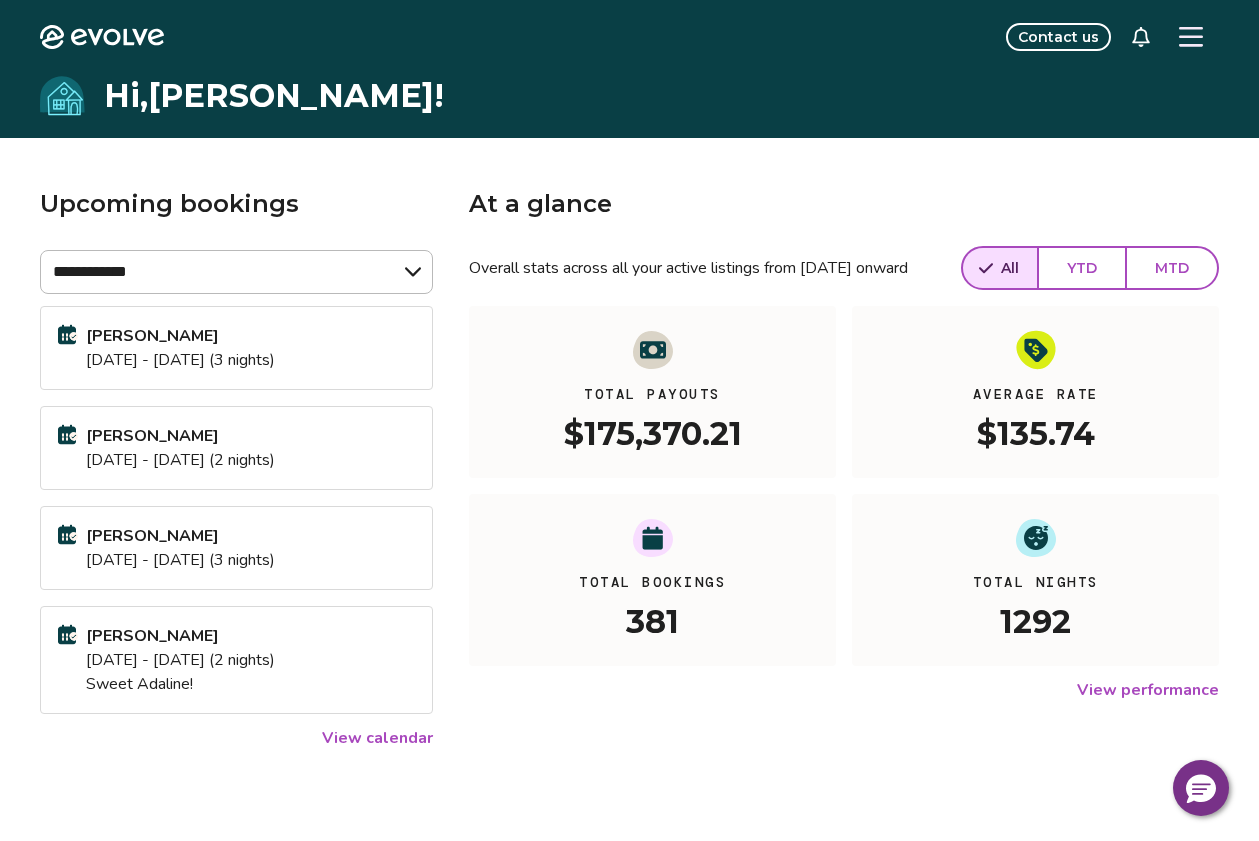 click 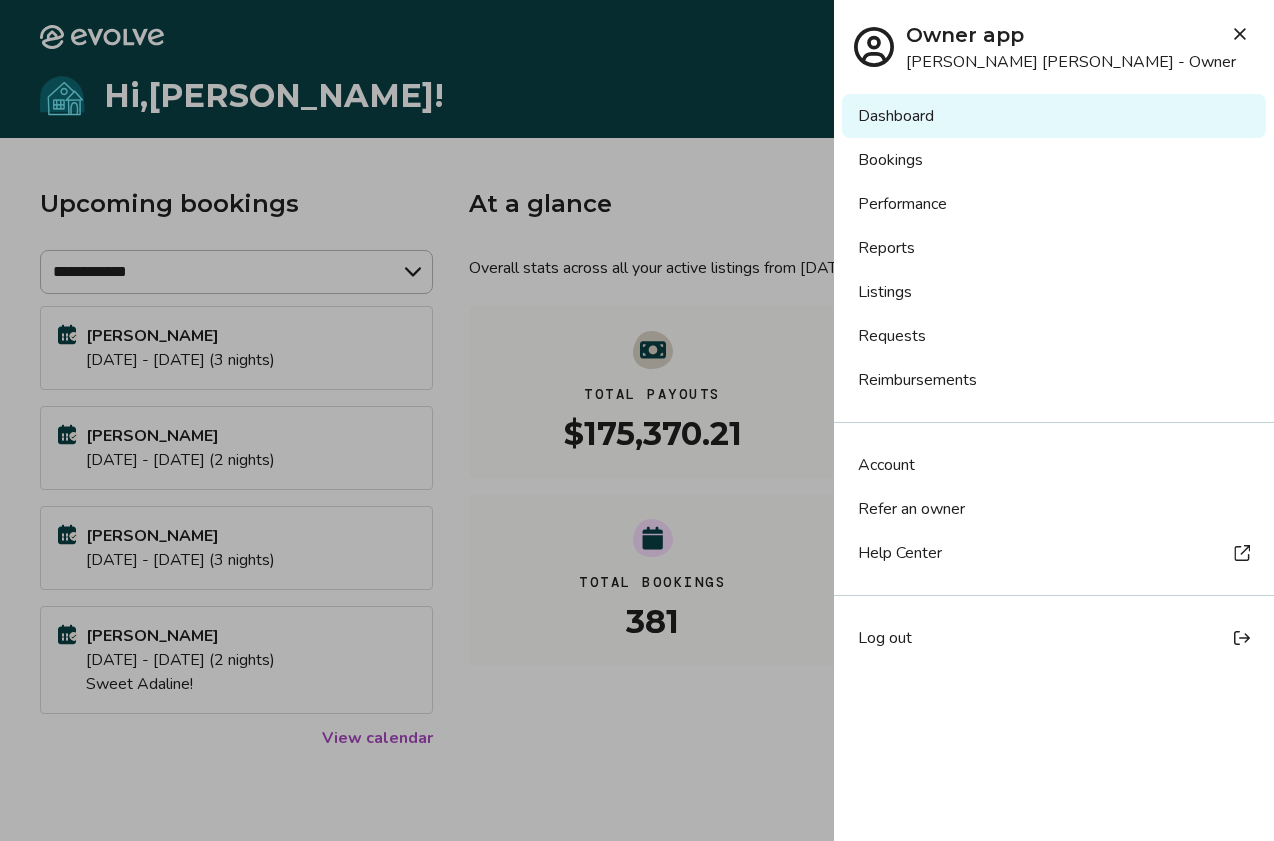 click on "Reports" at bounding box center (1054, 248) 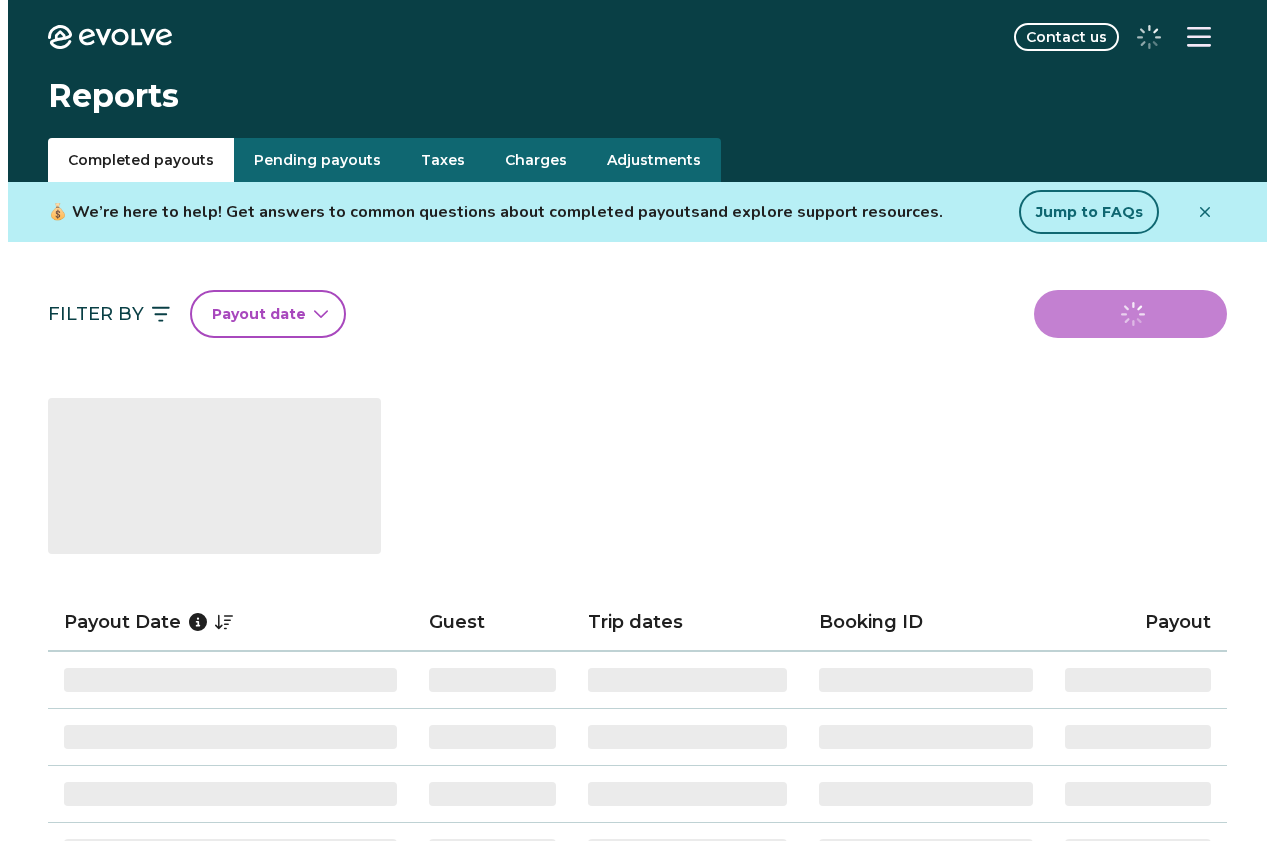 scroll, scrollTop: 0, scrollLeft: 0, axis: both 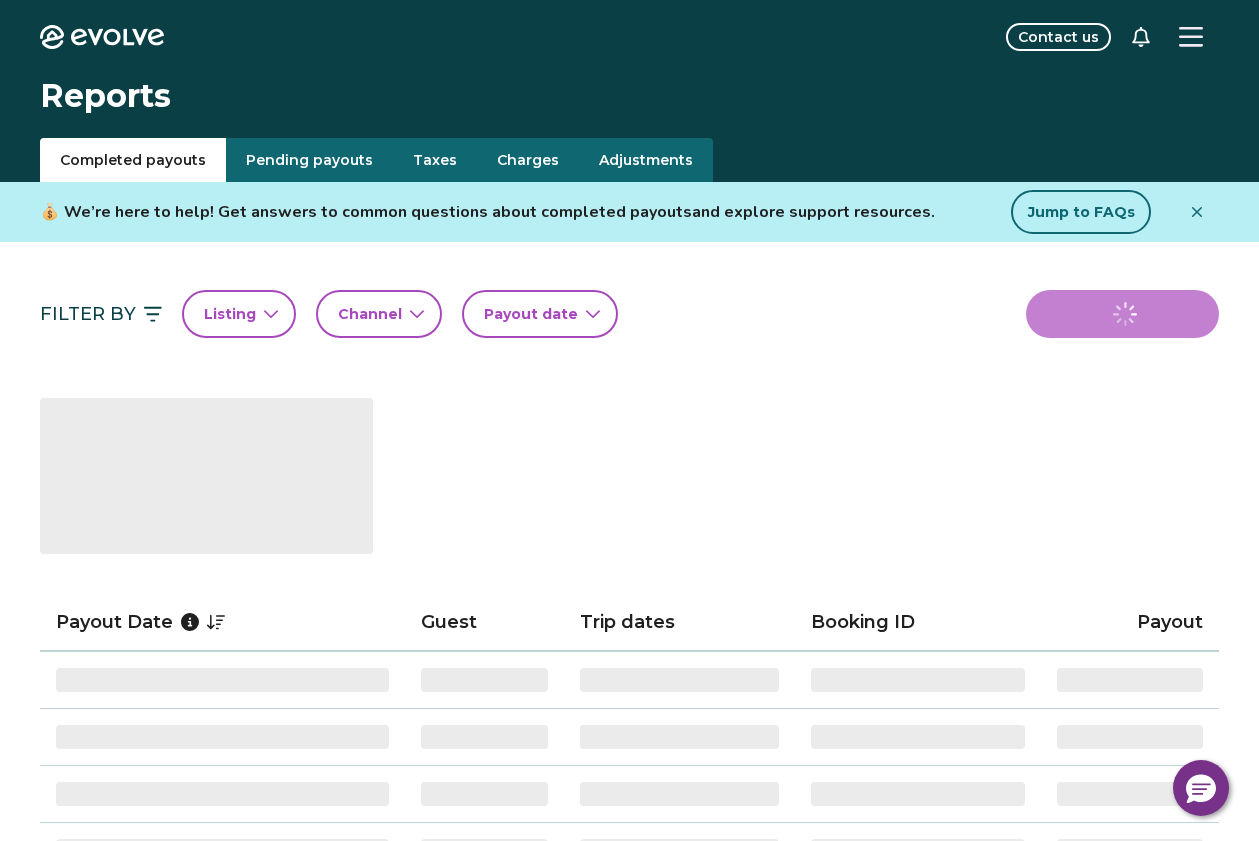 click 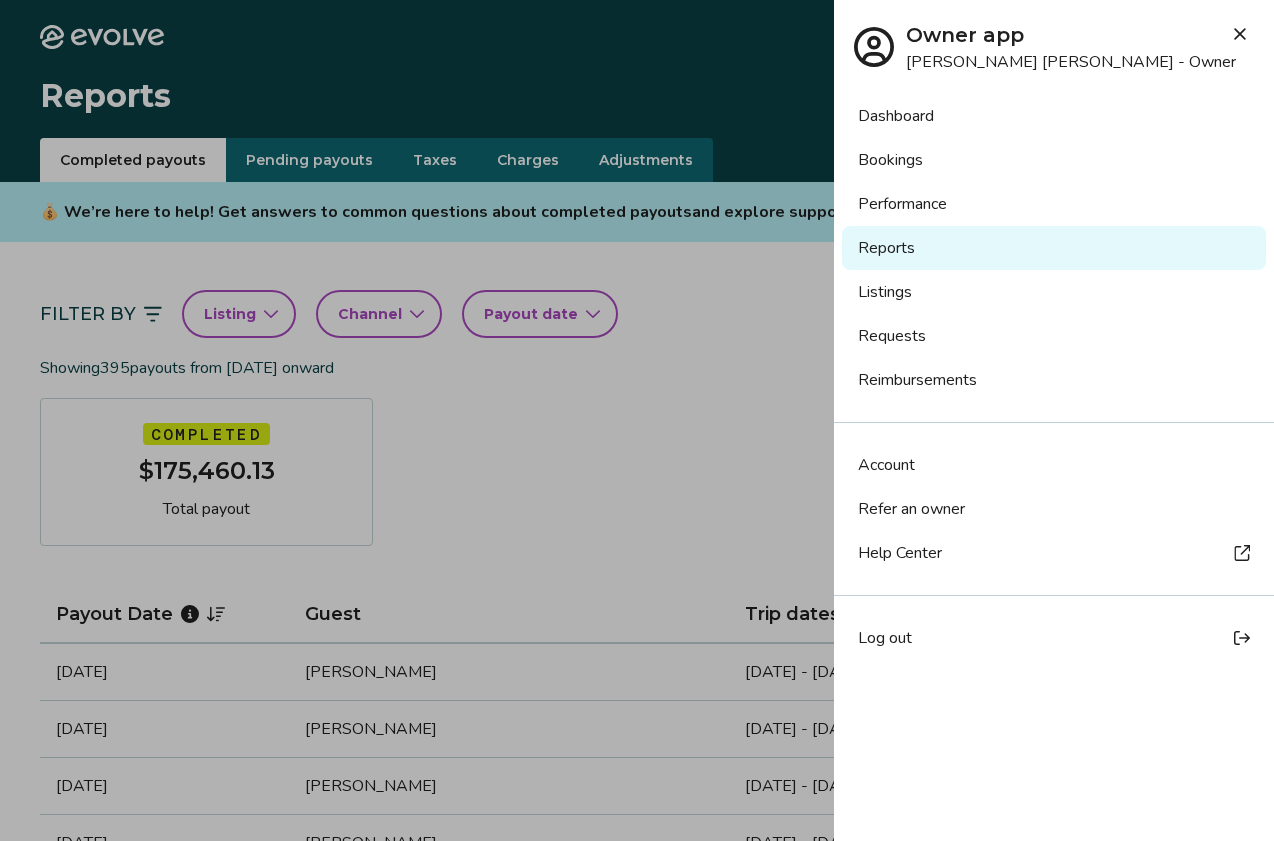 click on "Requests" at bounding box center [1054, 336] 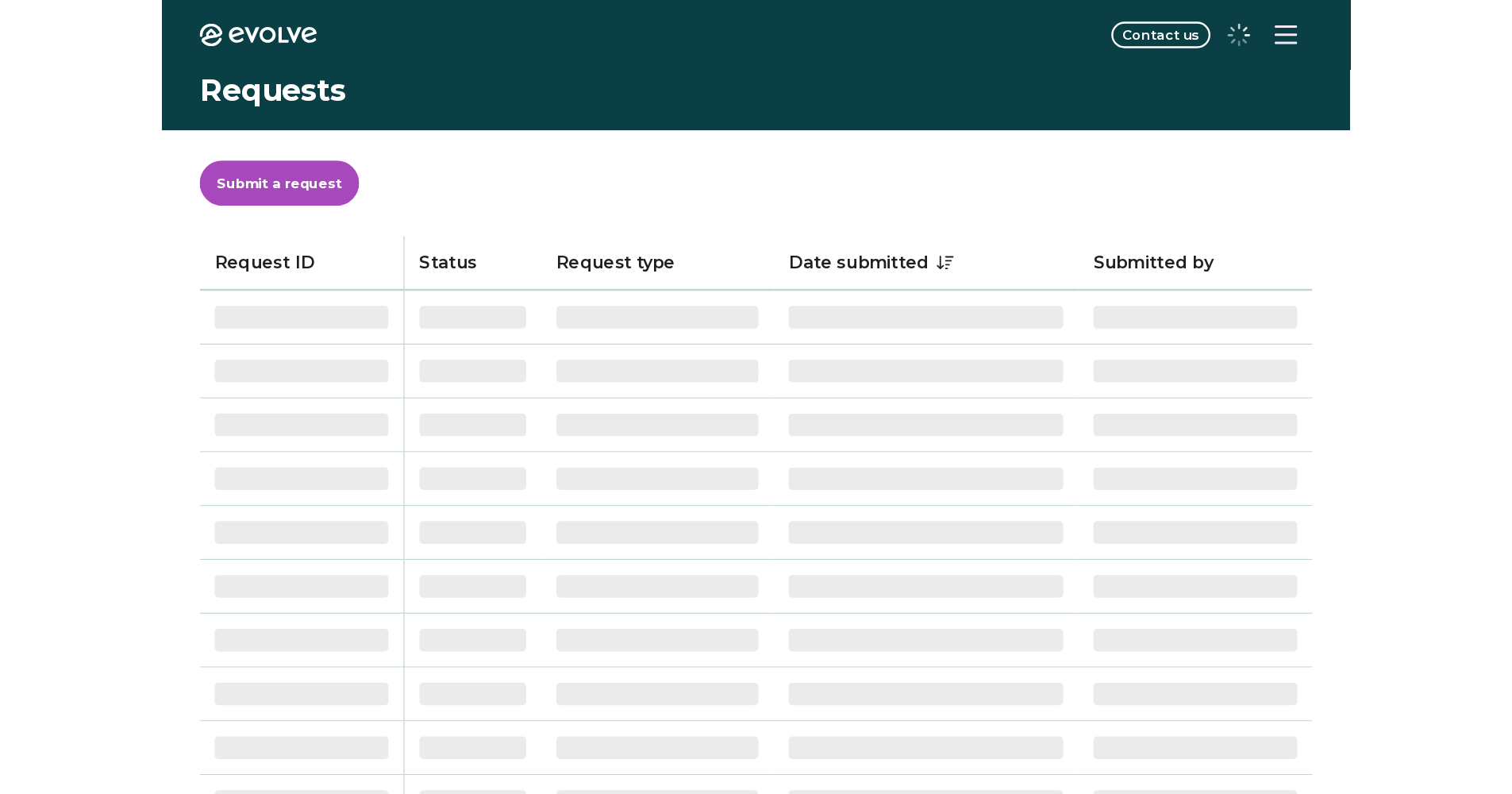 scroll, scrollTop: 0, scrollLeft: 0, axis: both 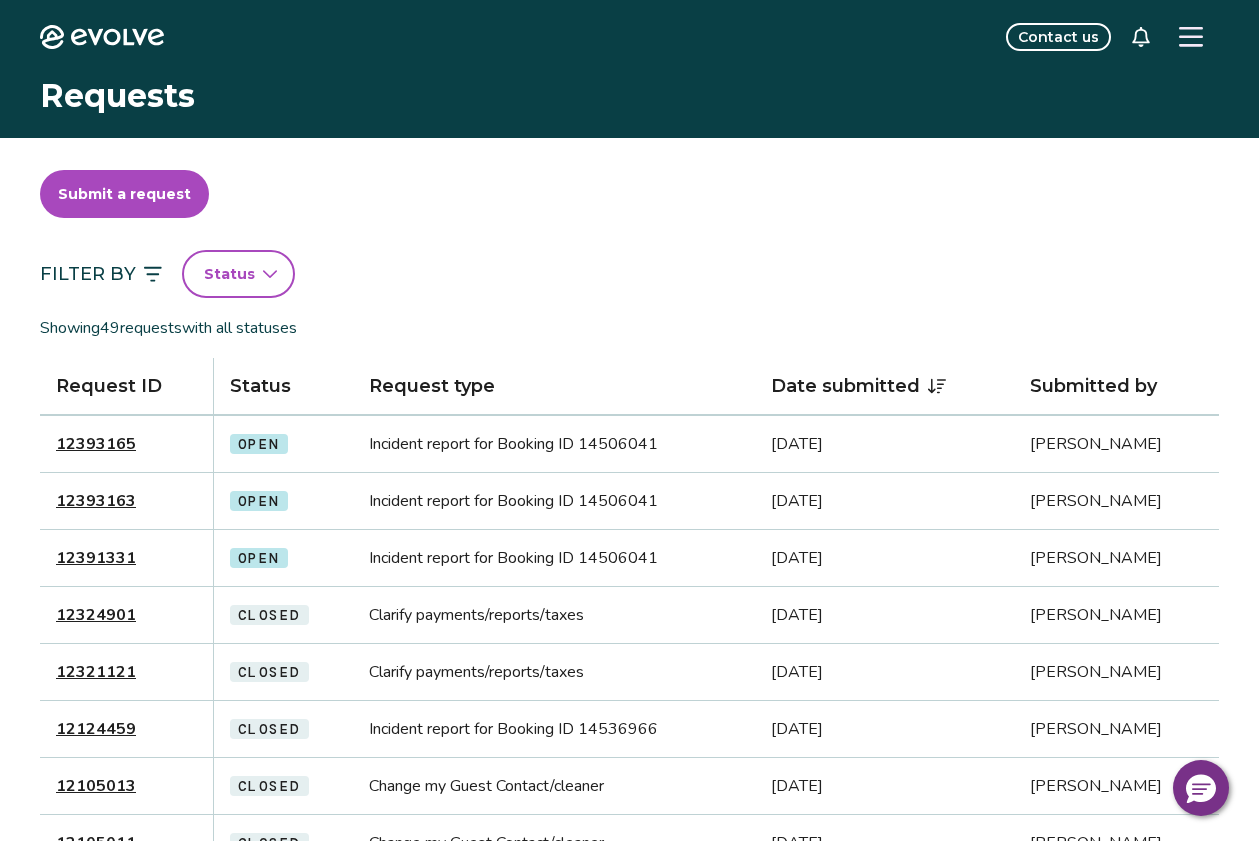 click on "Incident report for Booking ID 14506041" at bounding box center (554, 558) 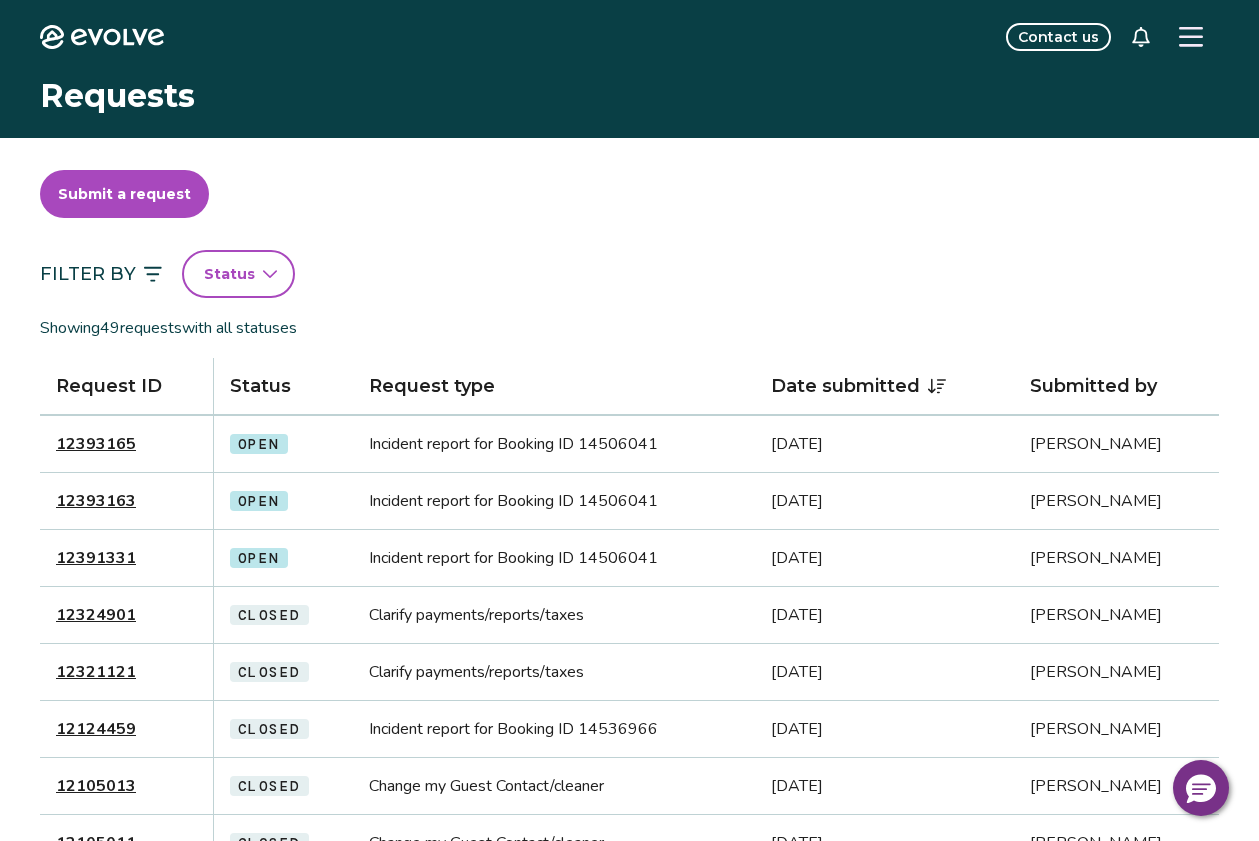 click on "Contact us" at bounding box center (1058, 37) 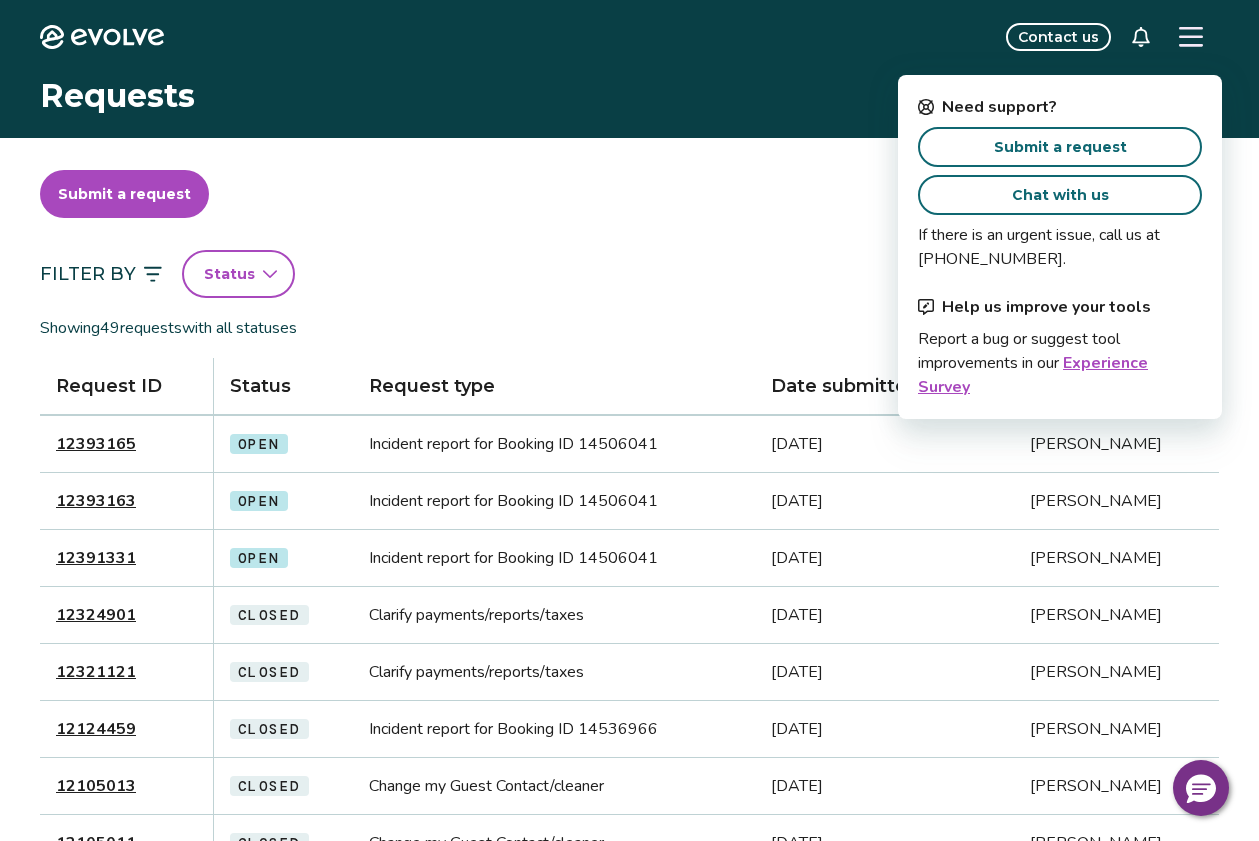 click on "Chat with us" at bounding box center [1060, 195] 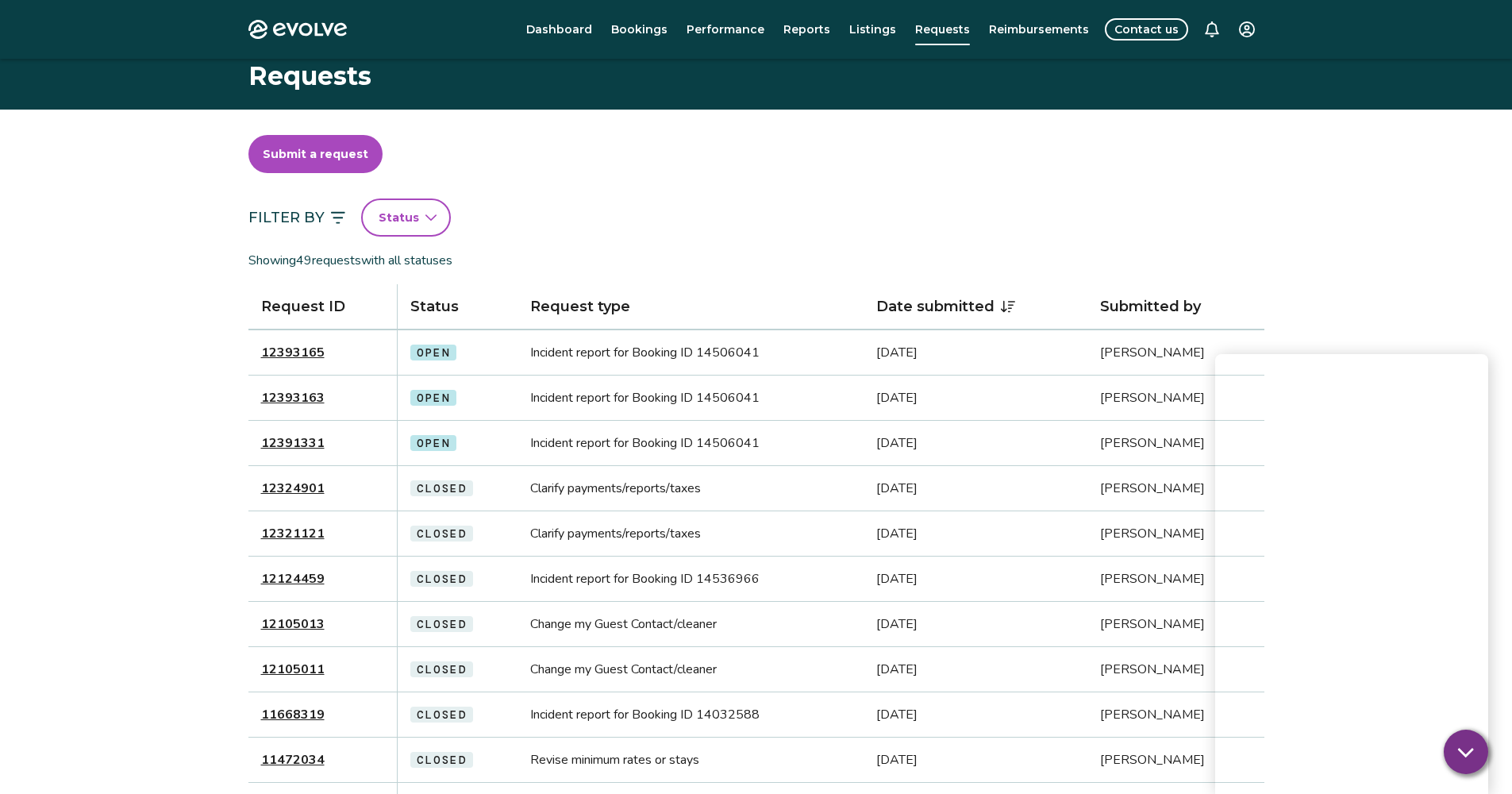 scroll, scrollTop: 151, scrollLeft: 0, axis: vertical 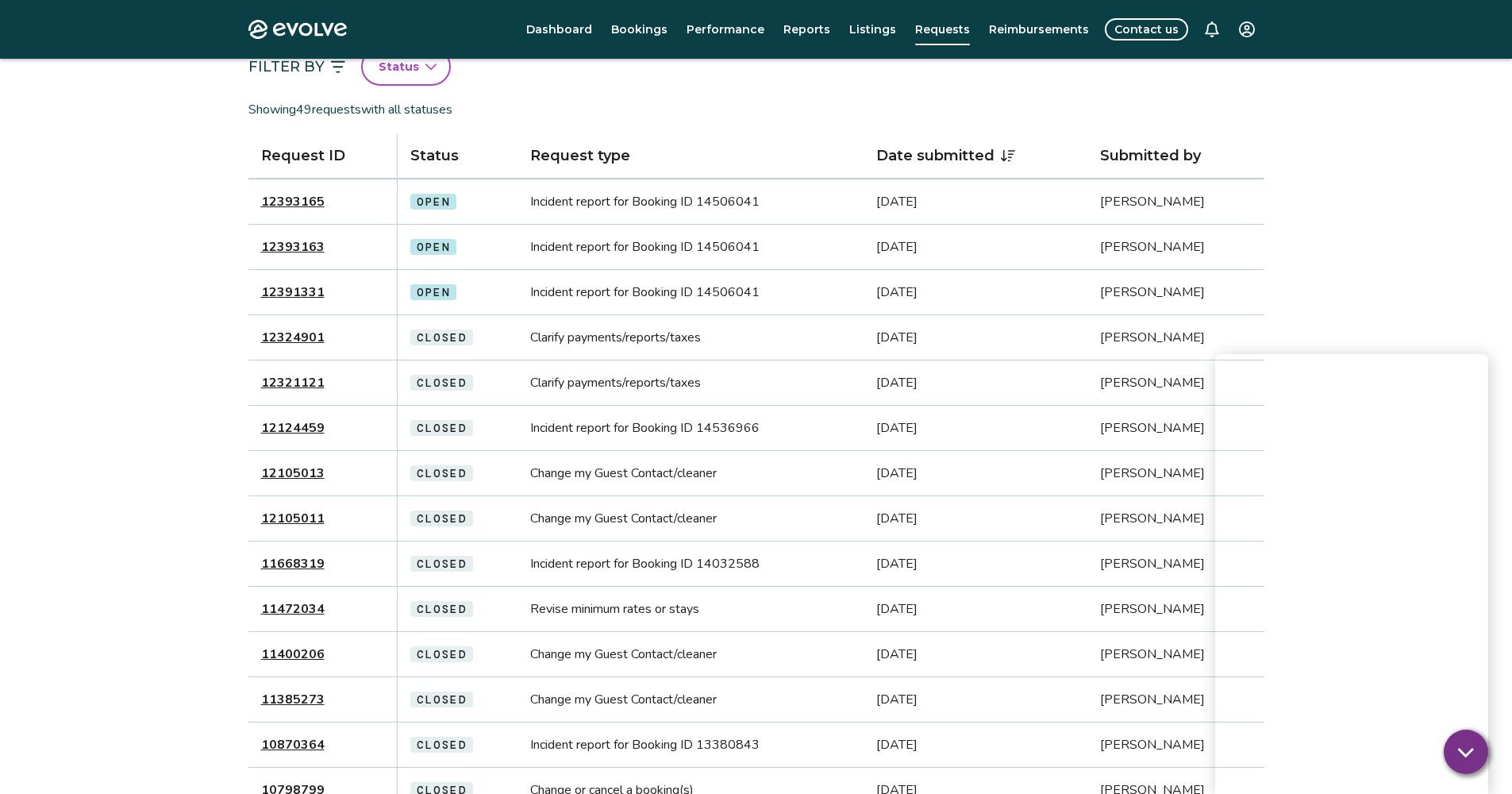 click on "12391331" at bounding box center (293, 292) 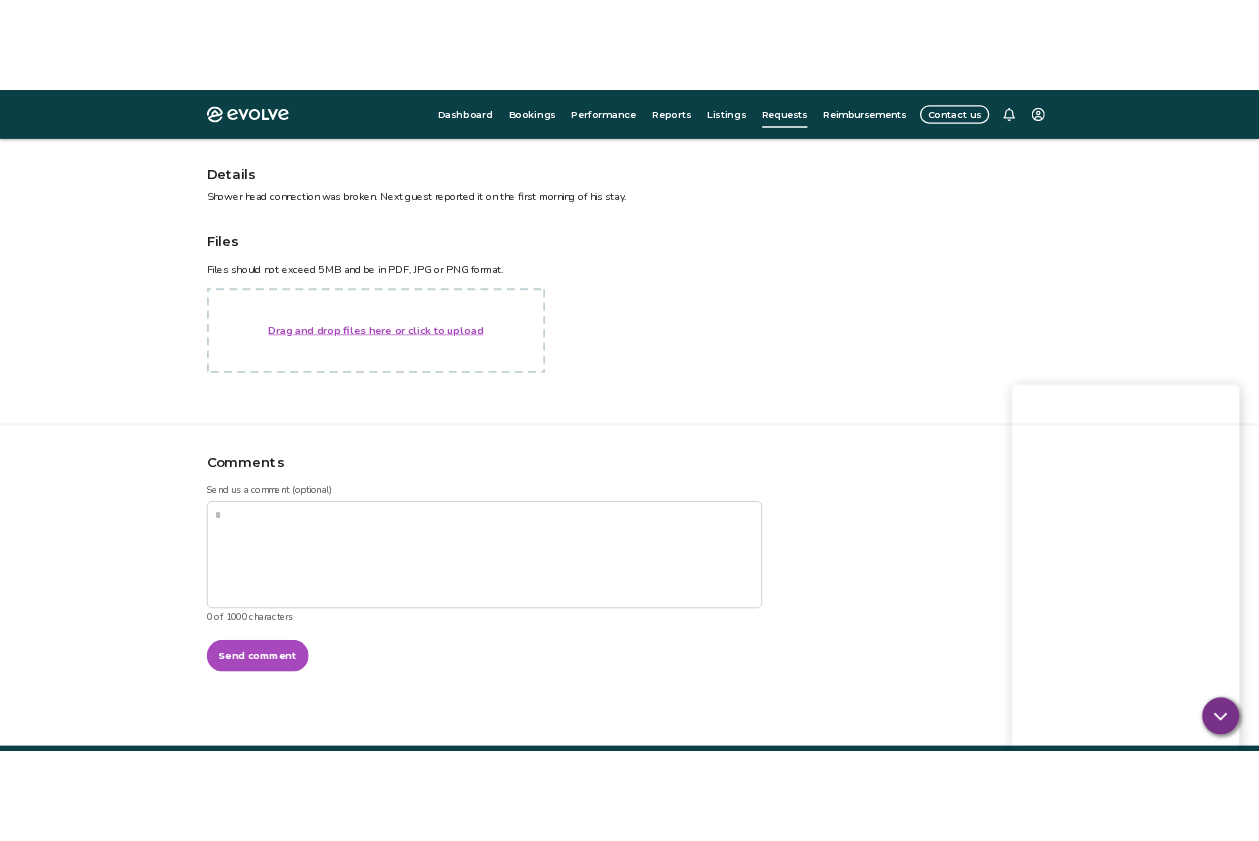 scroll, scrollTop: 184, scrollLeft: 0, axis: vertical 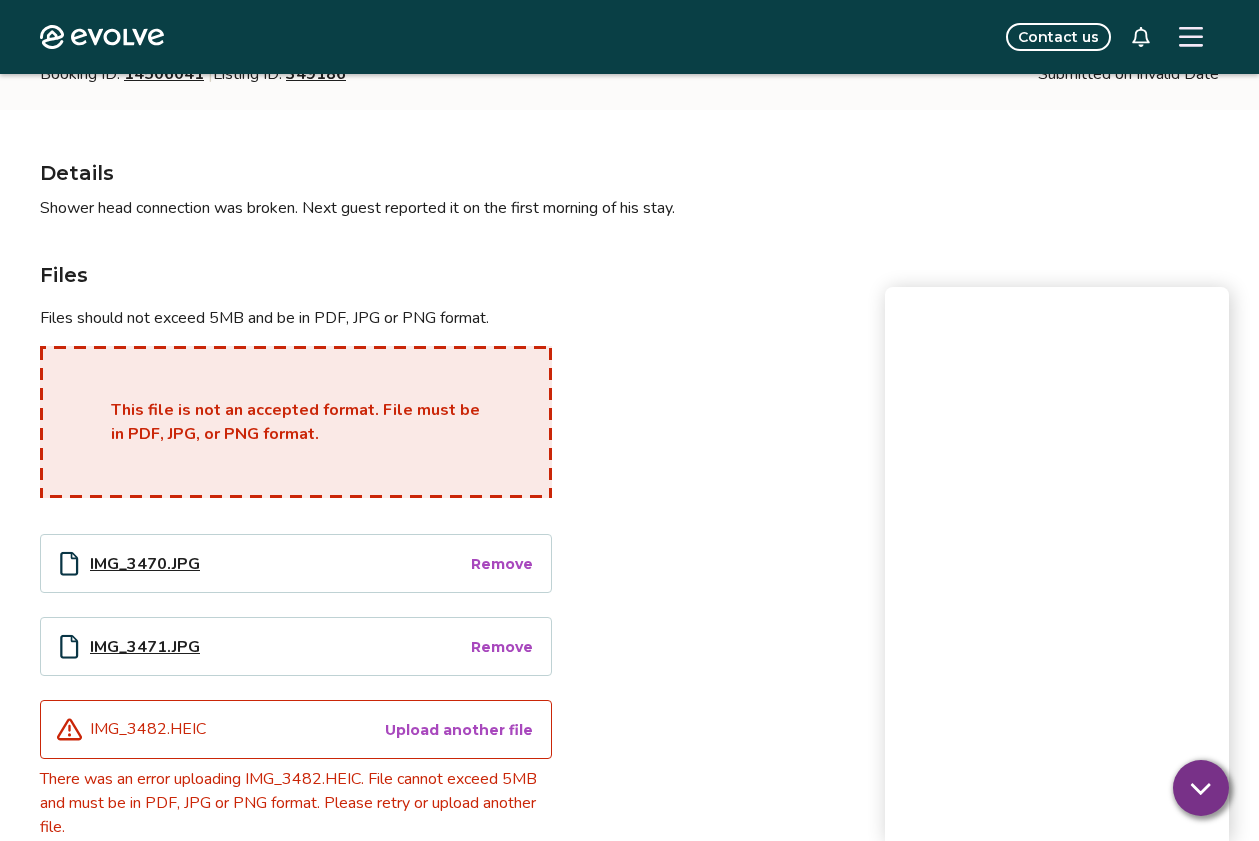 type on "*" 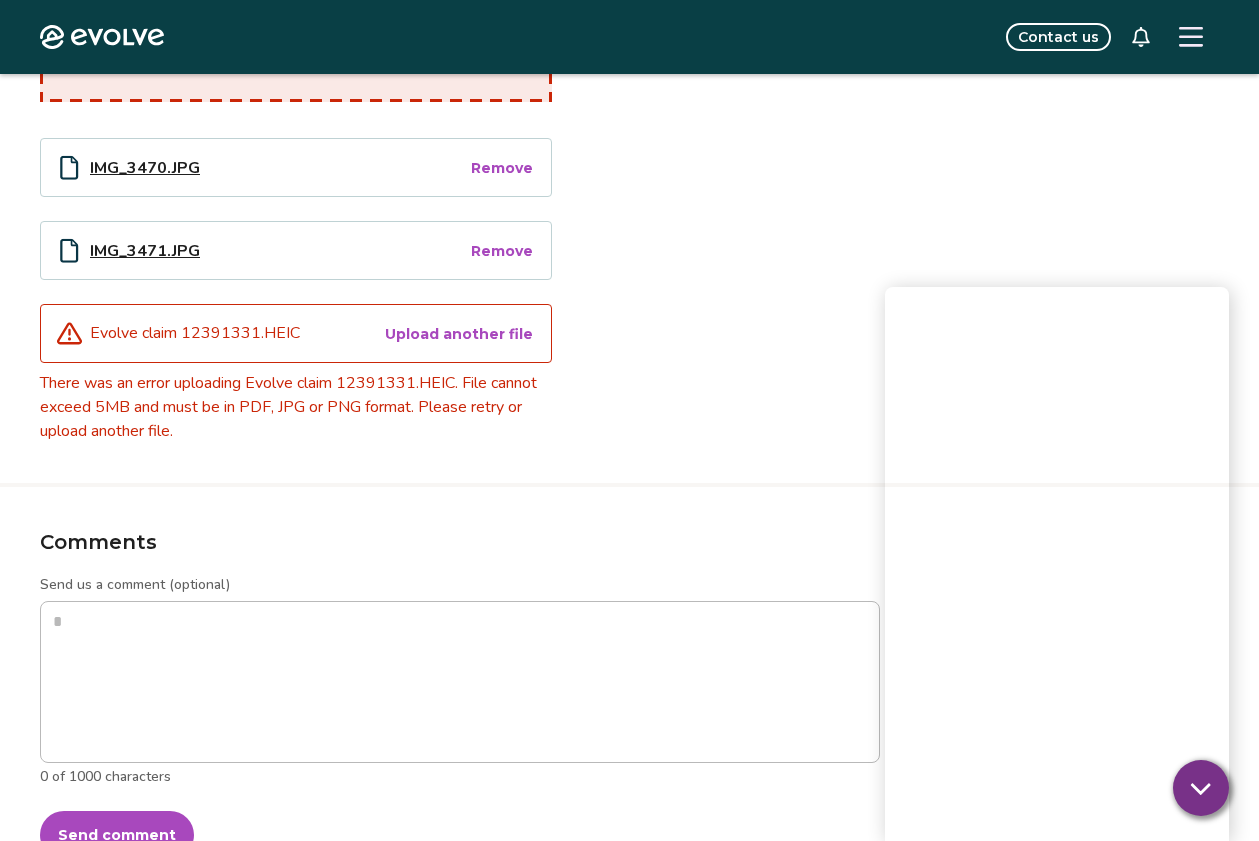 scroll, scrollTop: 0, scrollLeft: 0, axis: both 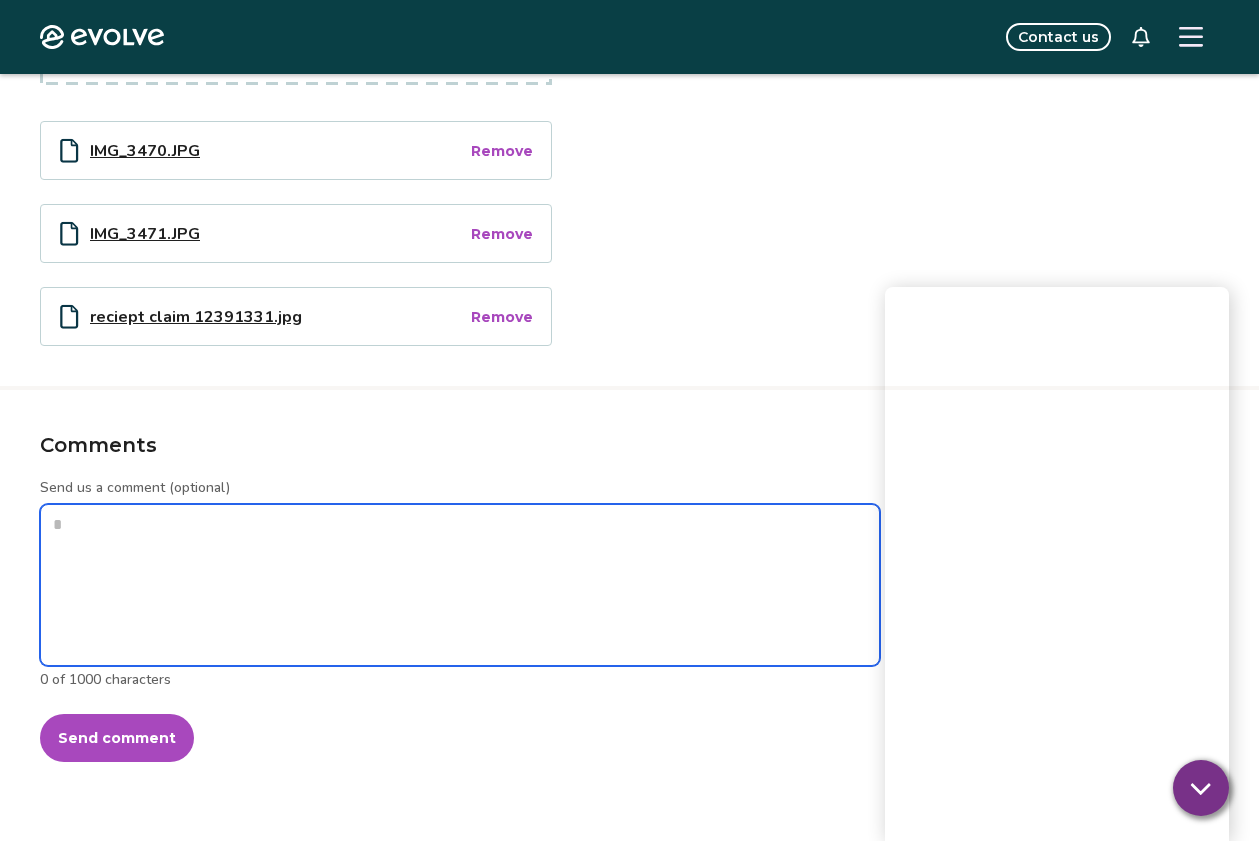 click on "Send us a comment (optional)" at bounding box center [460, 585] 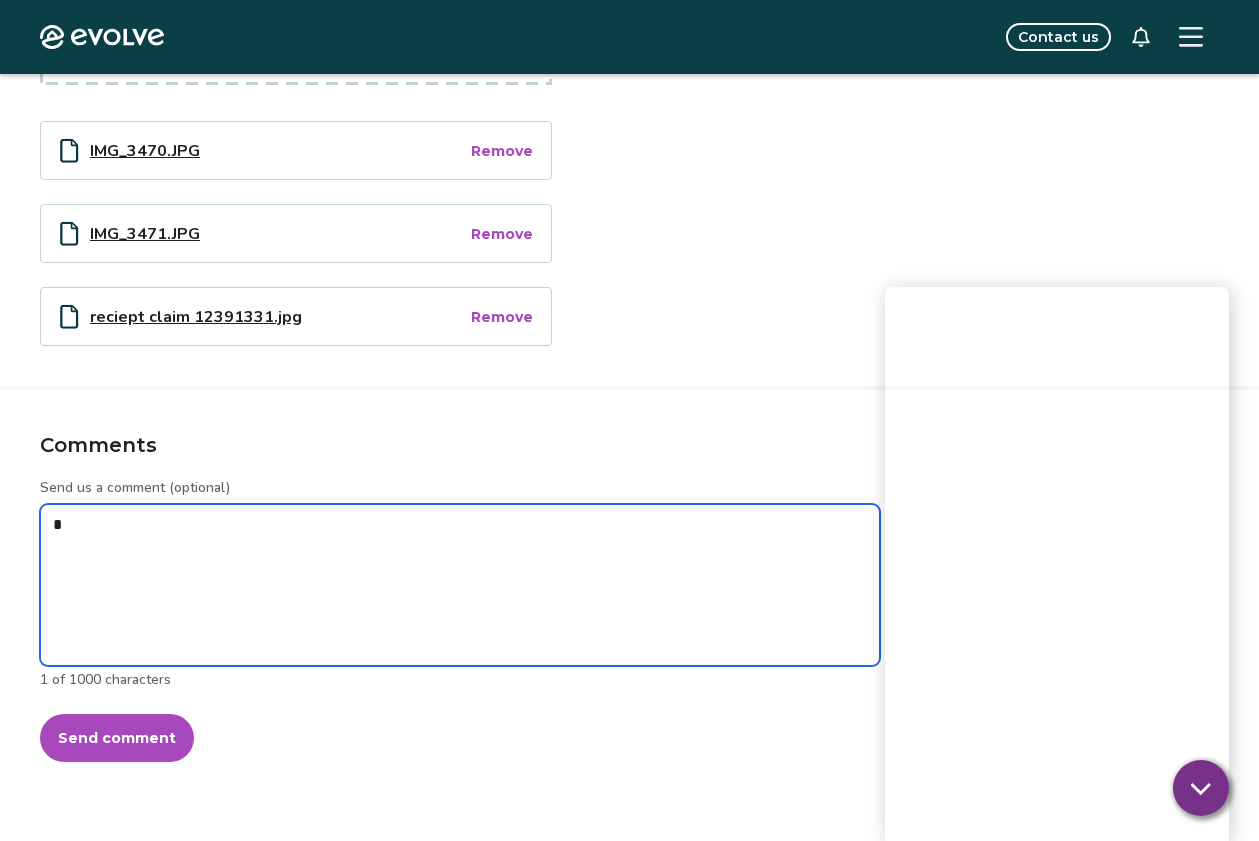 type on "*" 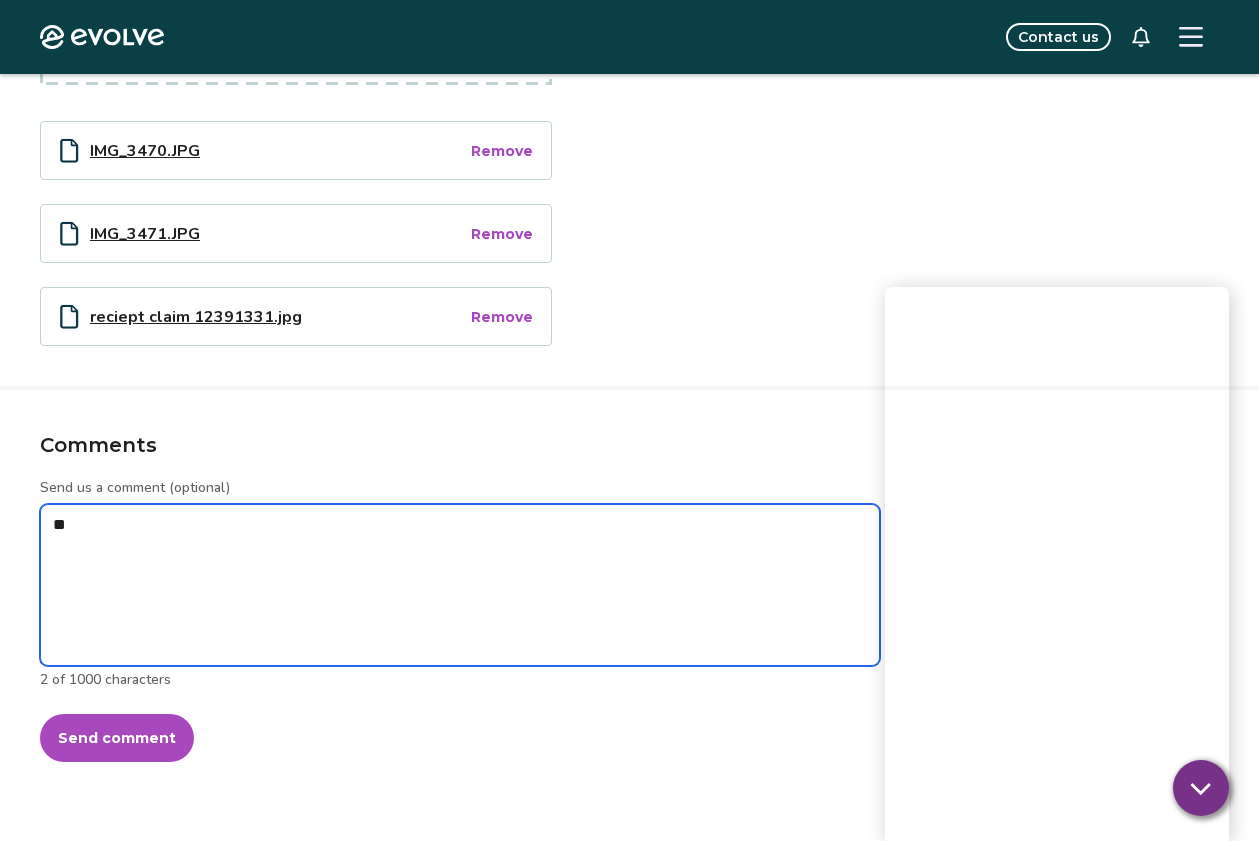 type on "*" 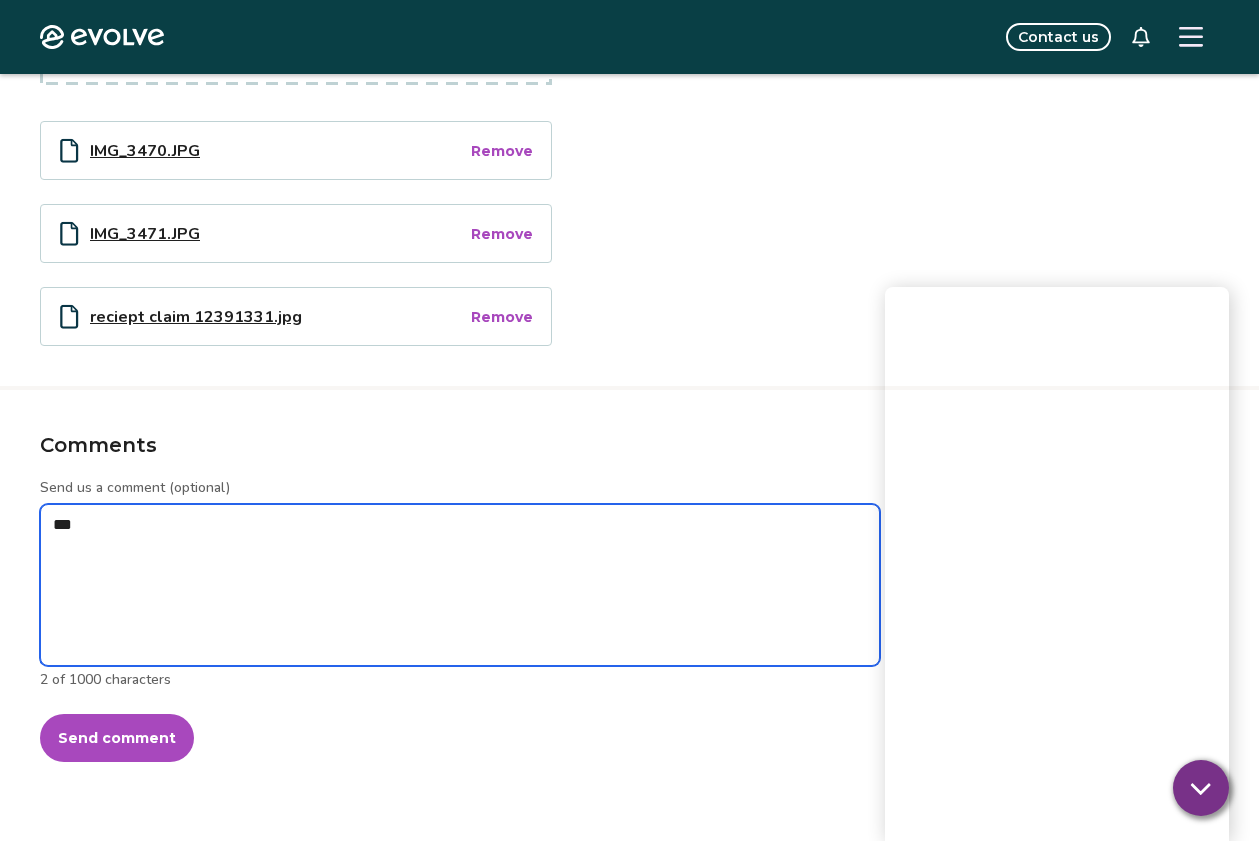 type on "*" 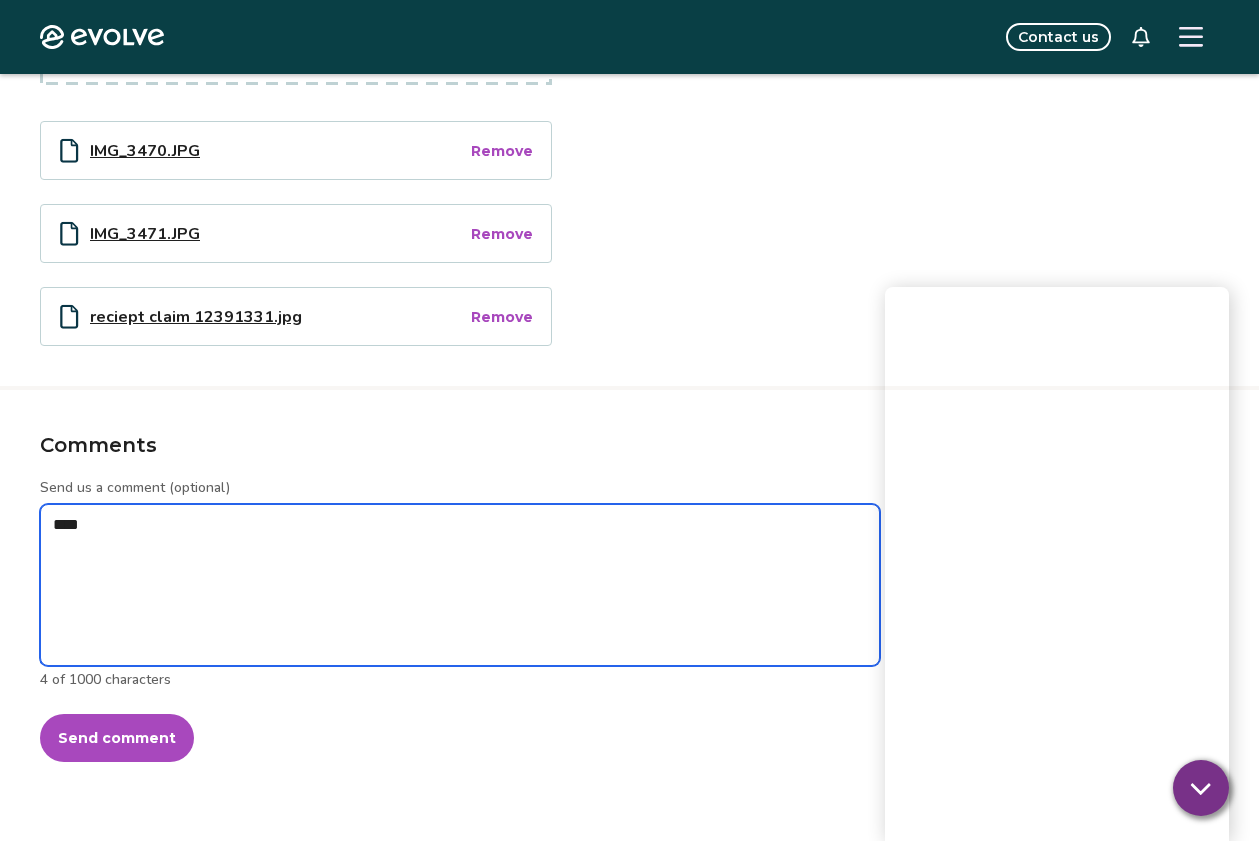 type on "*" 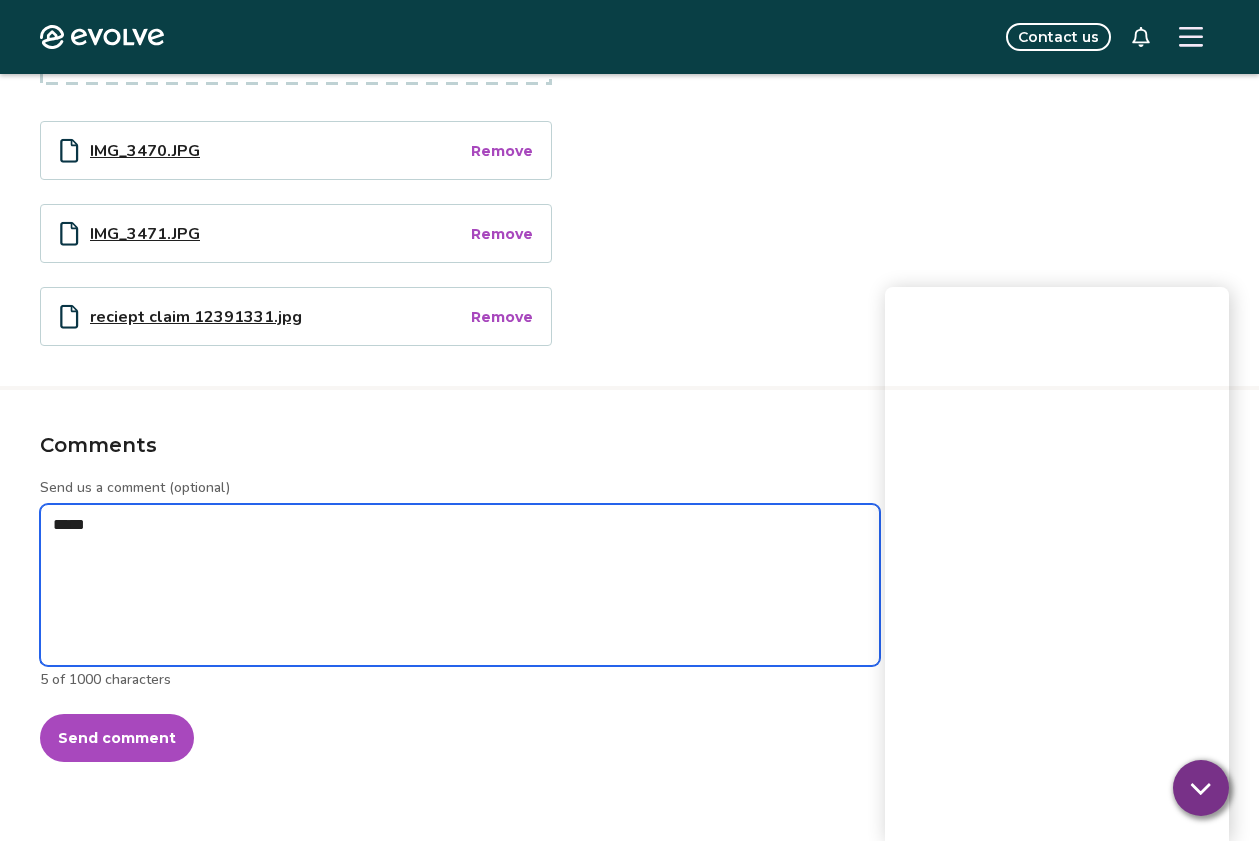 type on "*" 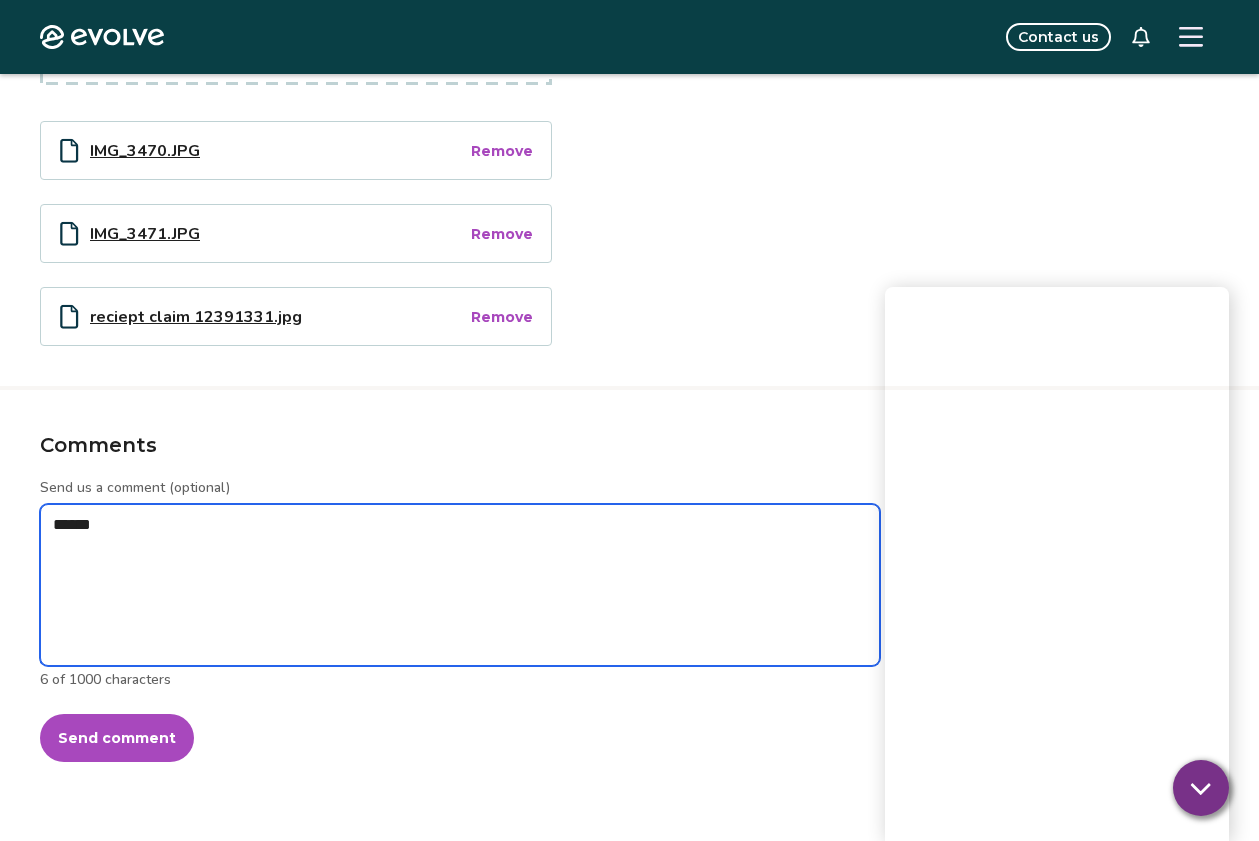 type on "*" 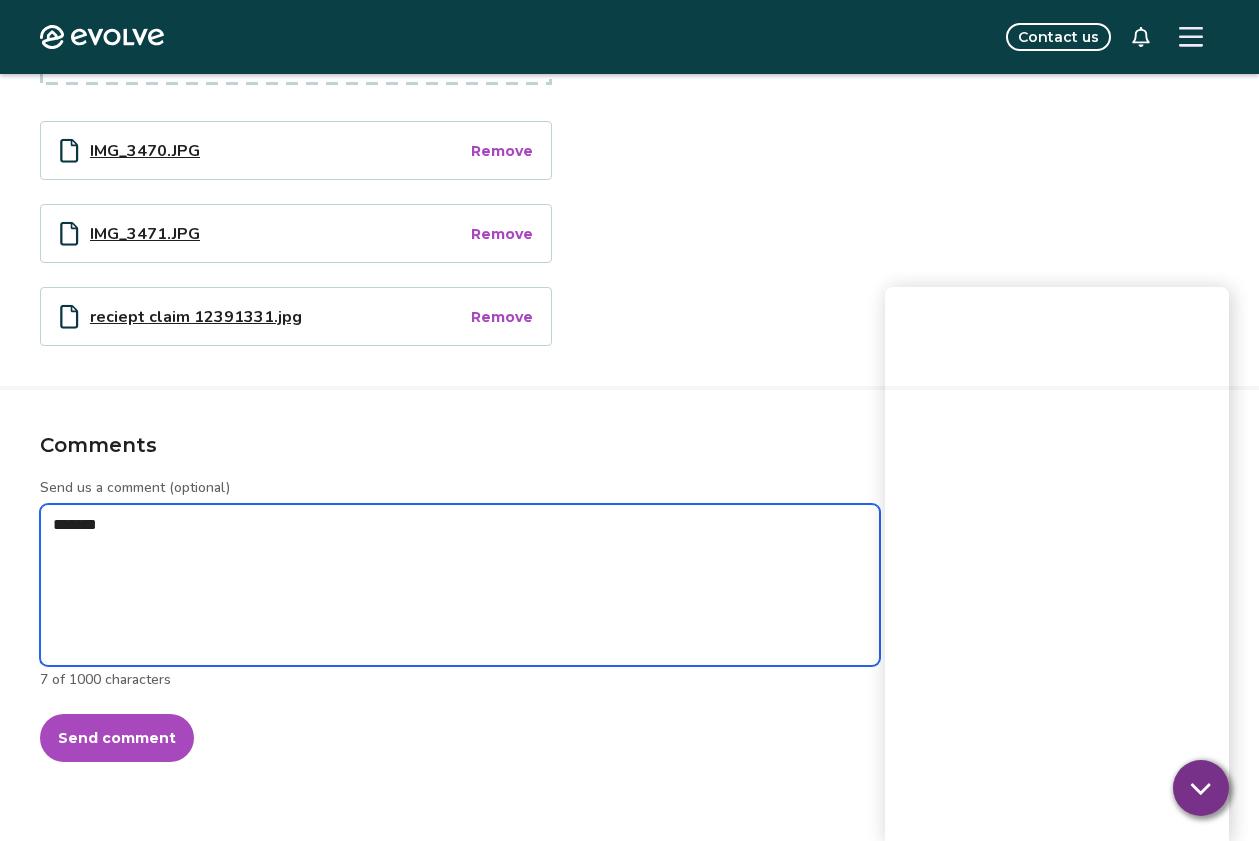 type on "*" 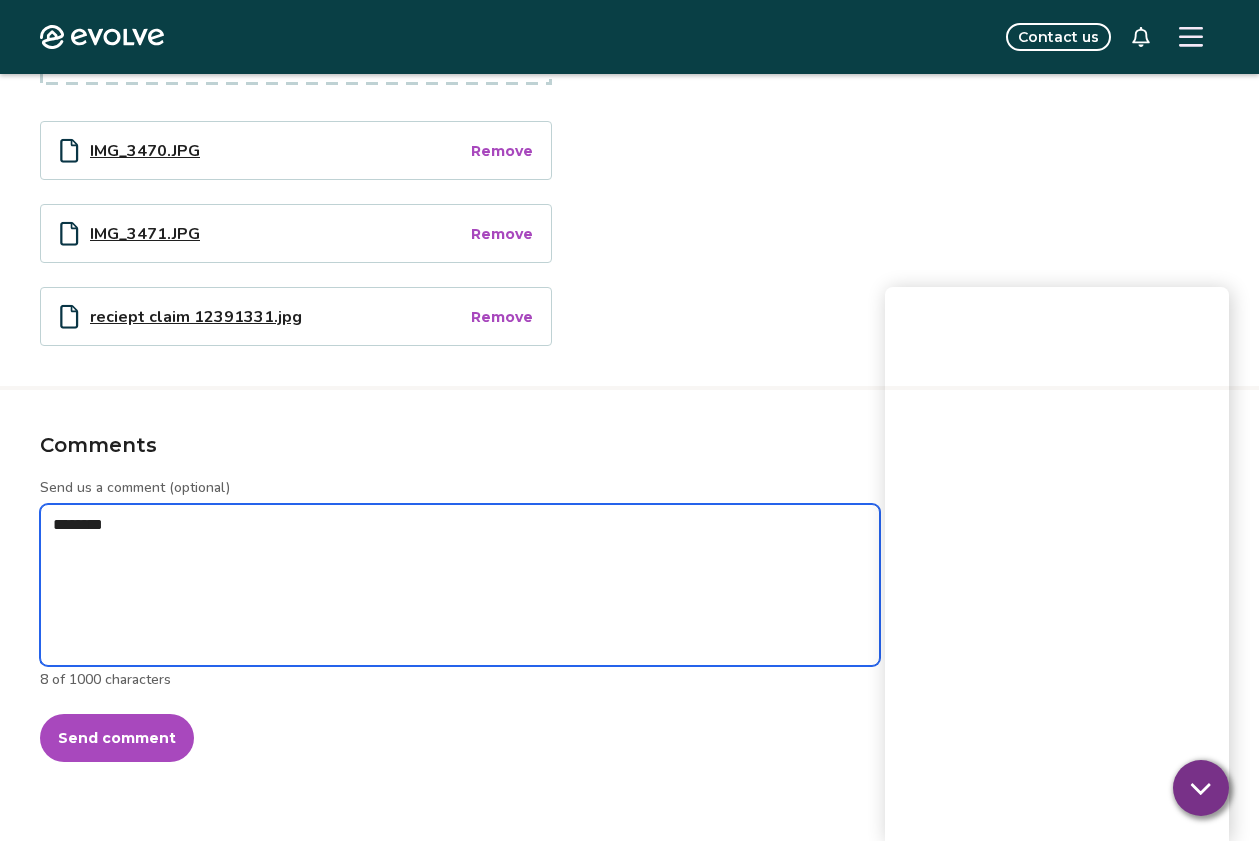 type on "*" 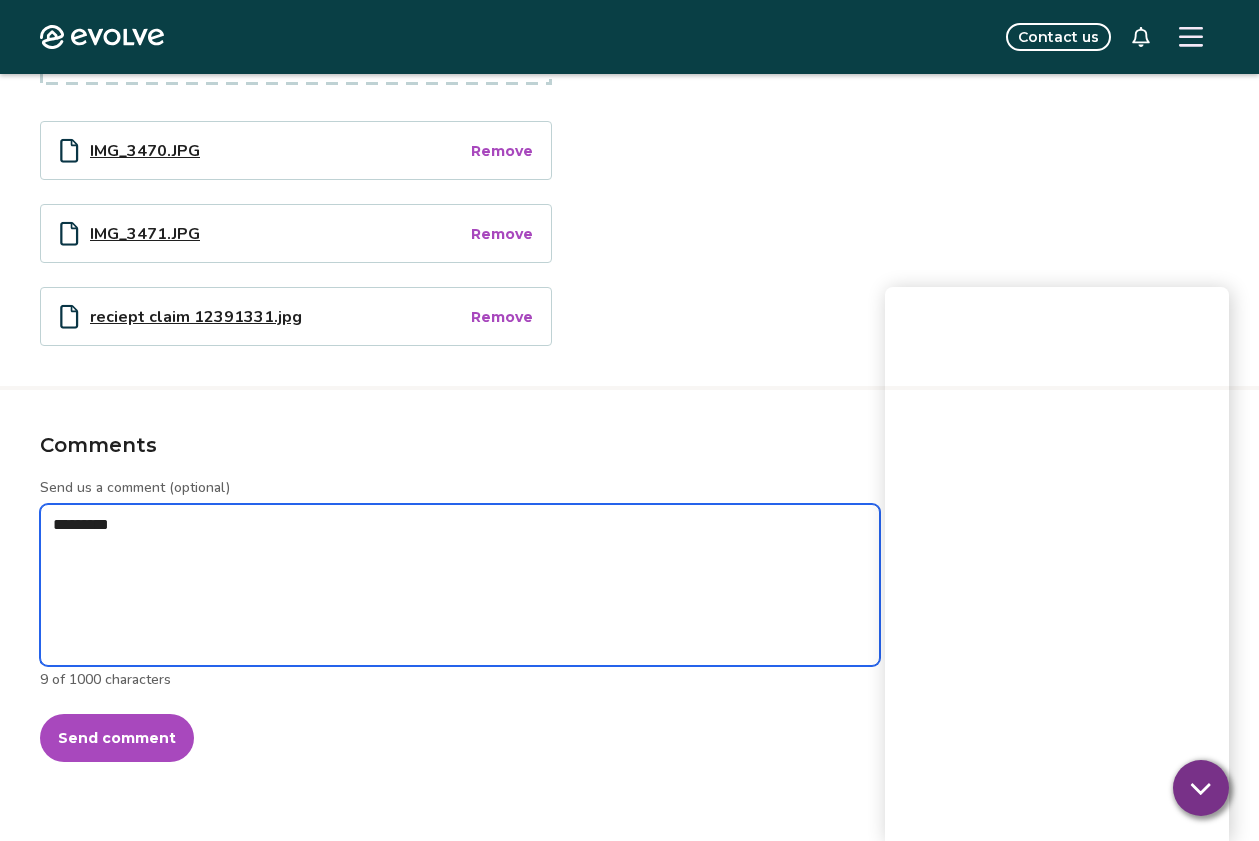 type on "*" 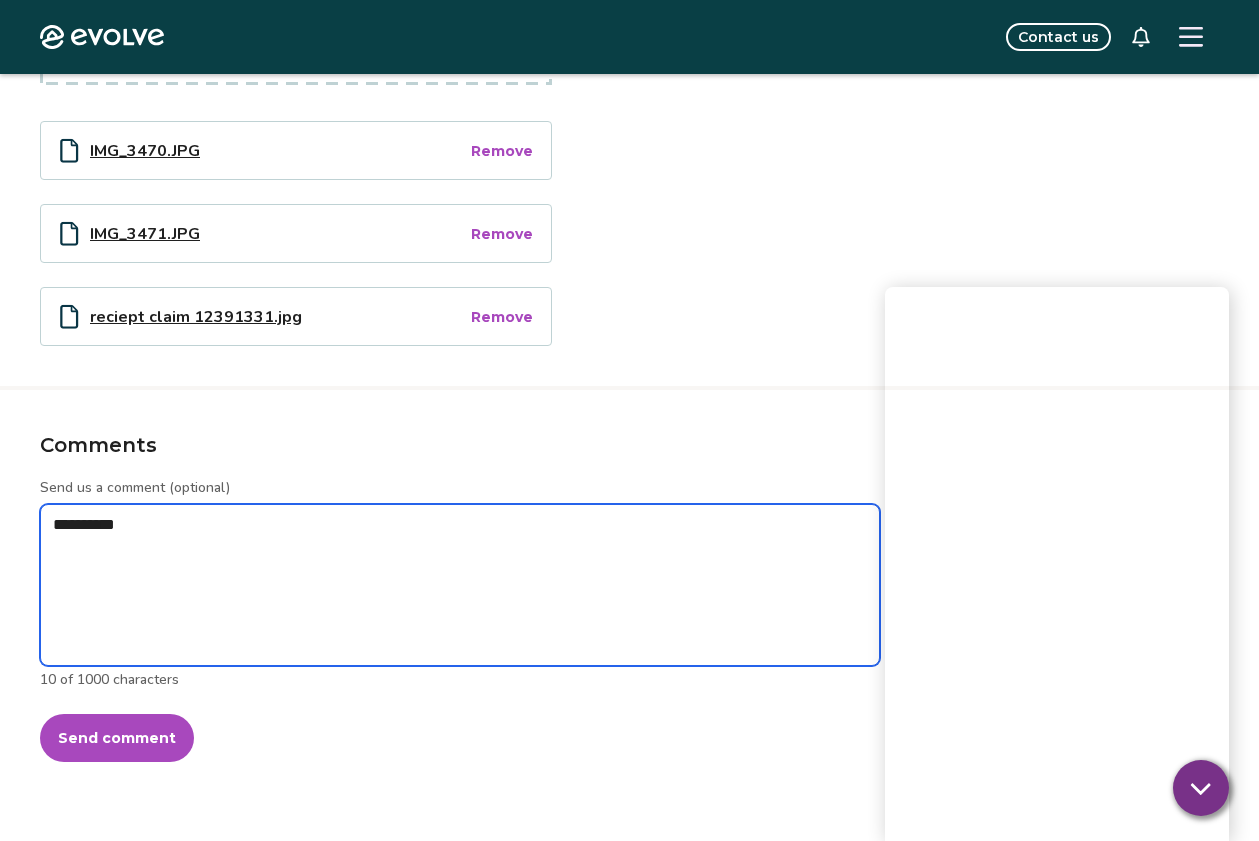 type on "*" 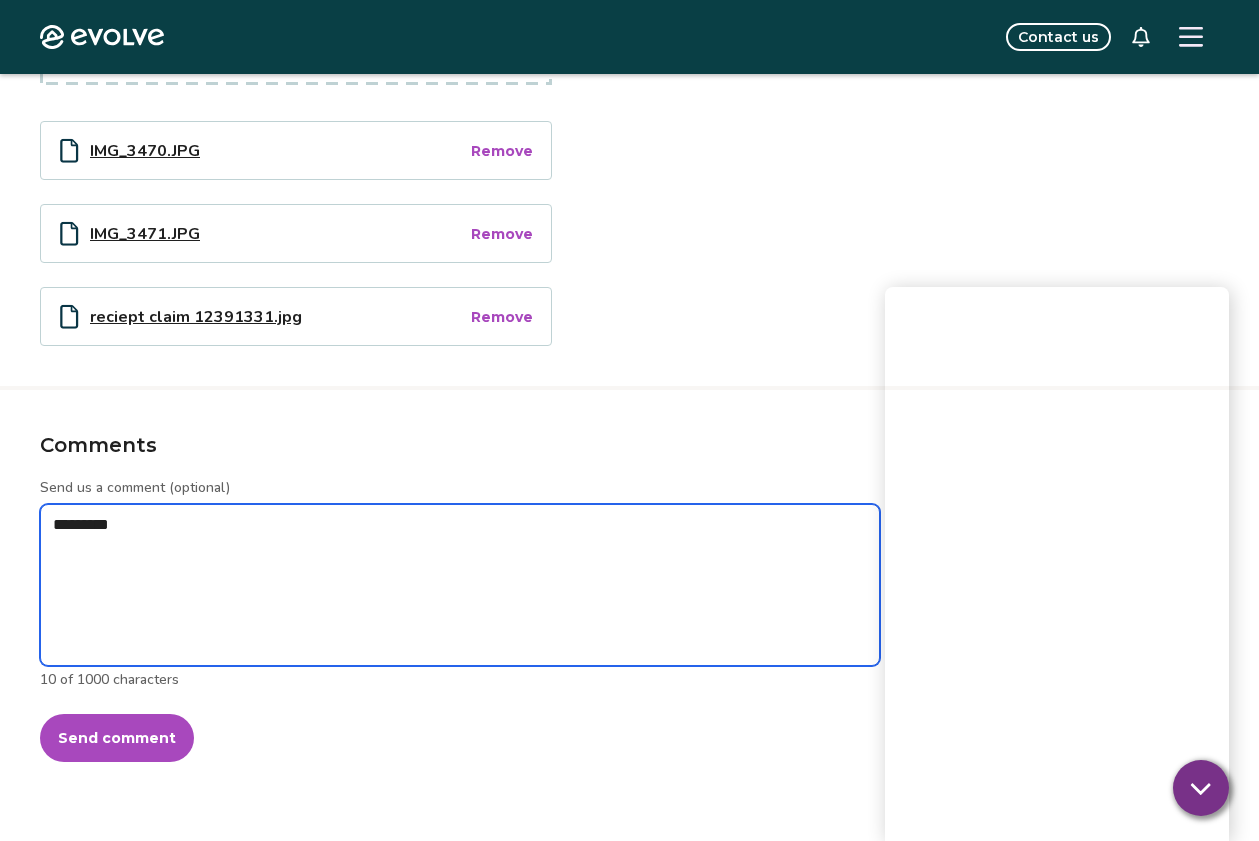 type on "*" 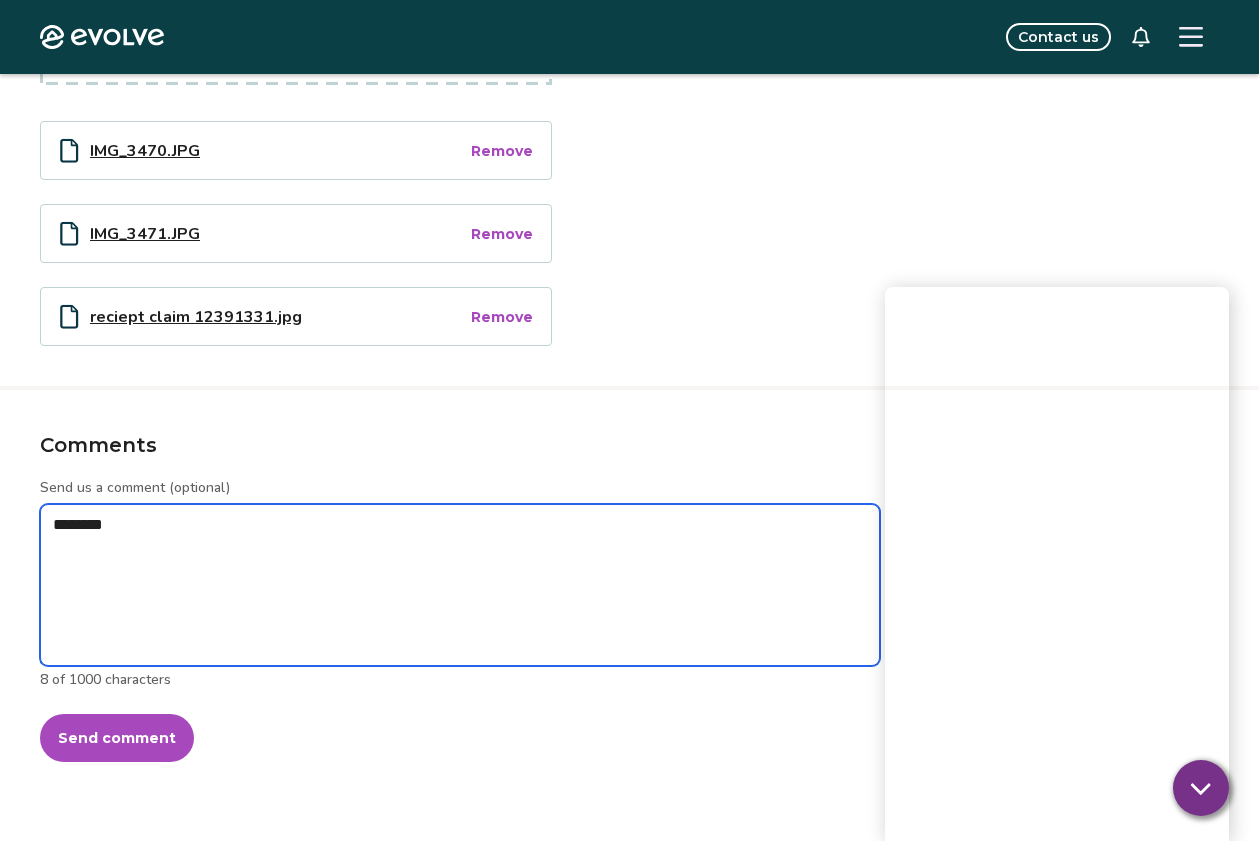 type on "*" 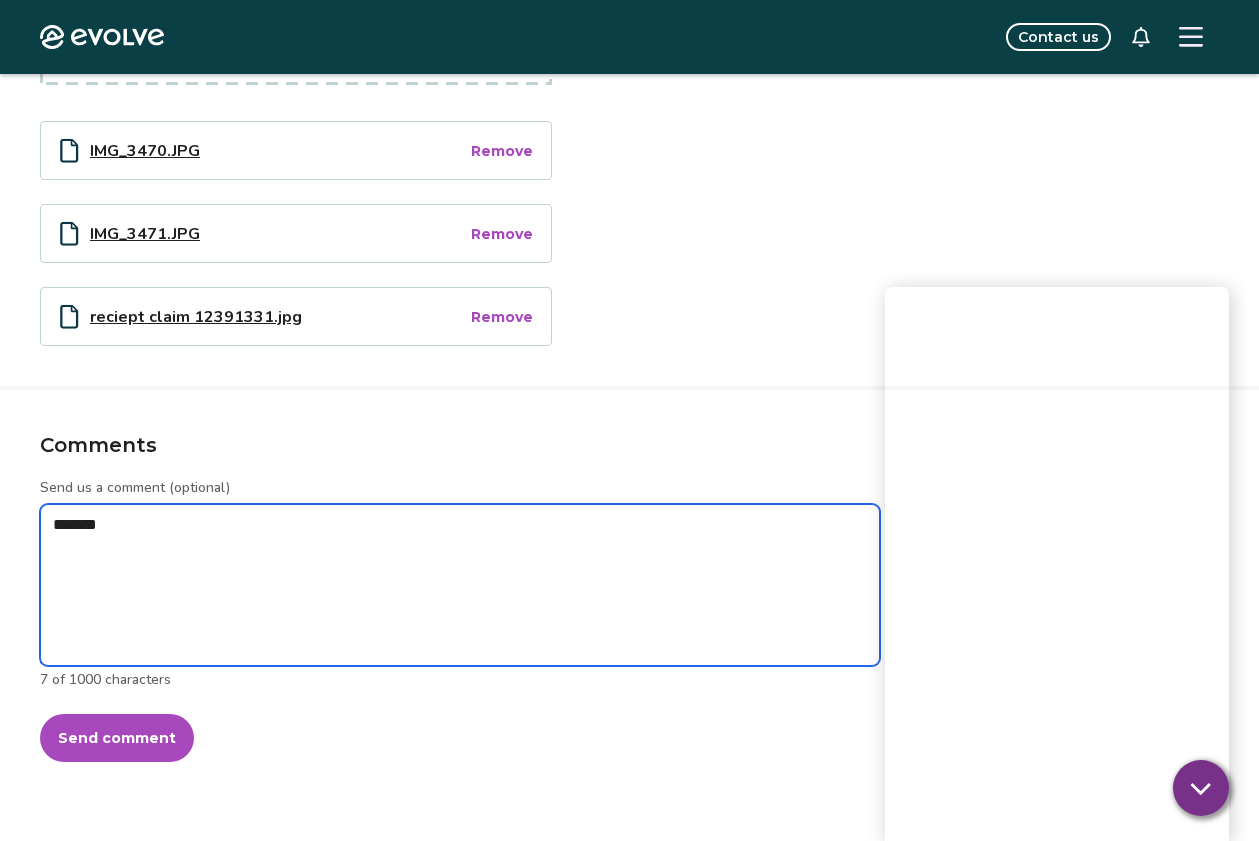 type on "*" 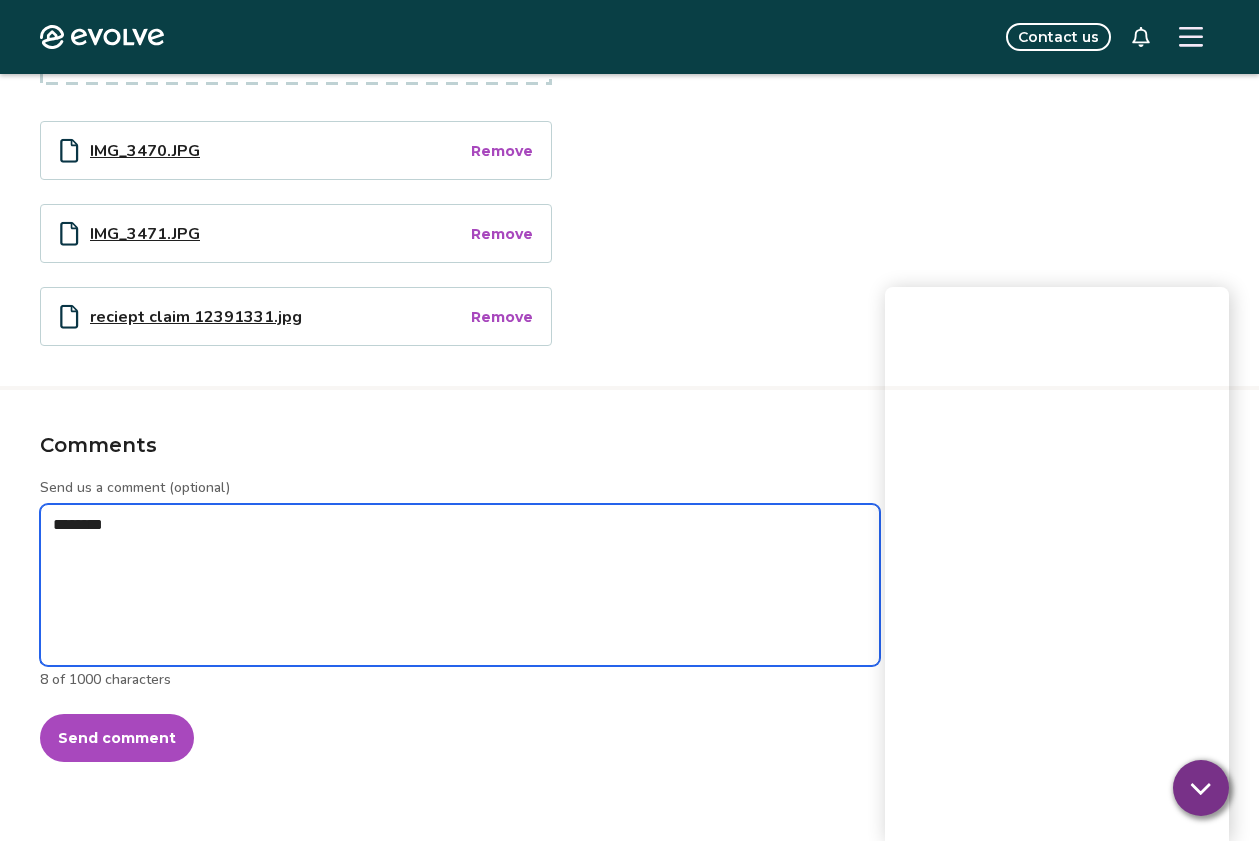 type on "*" 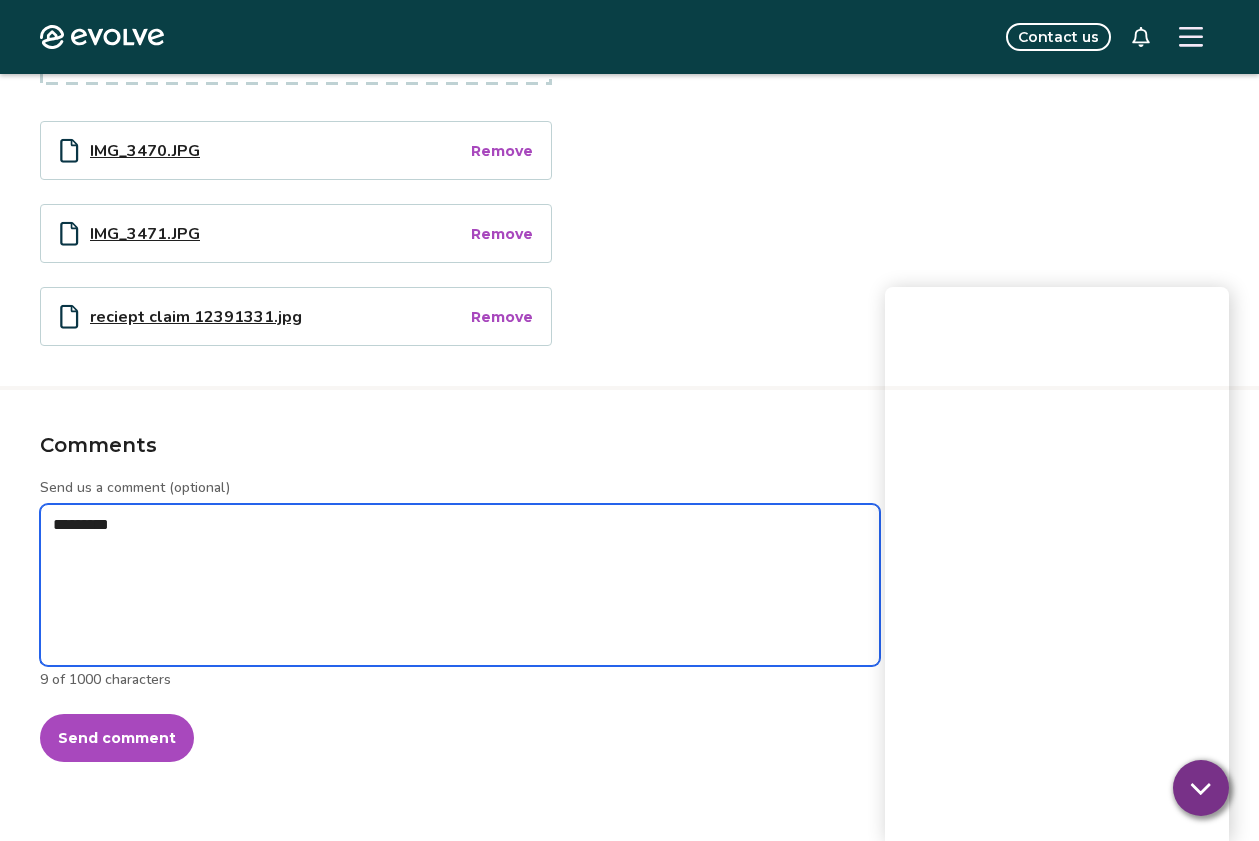 type on "*" 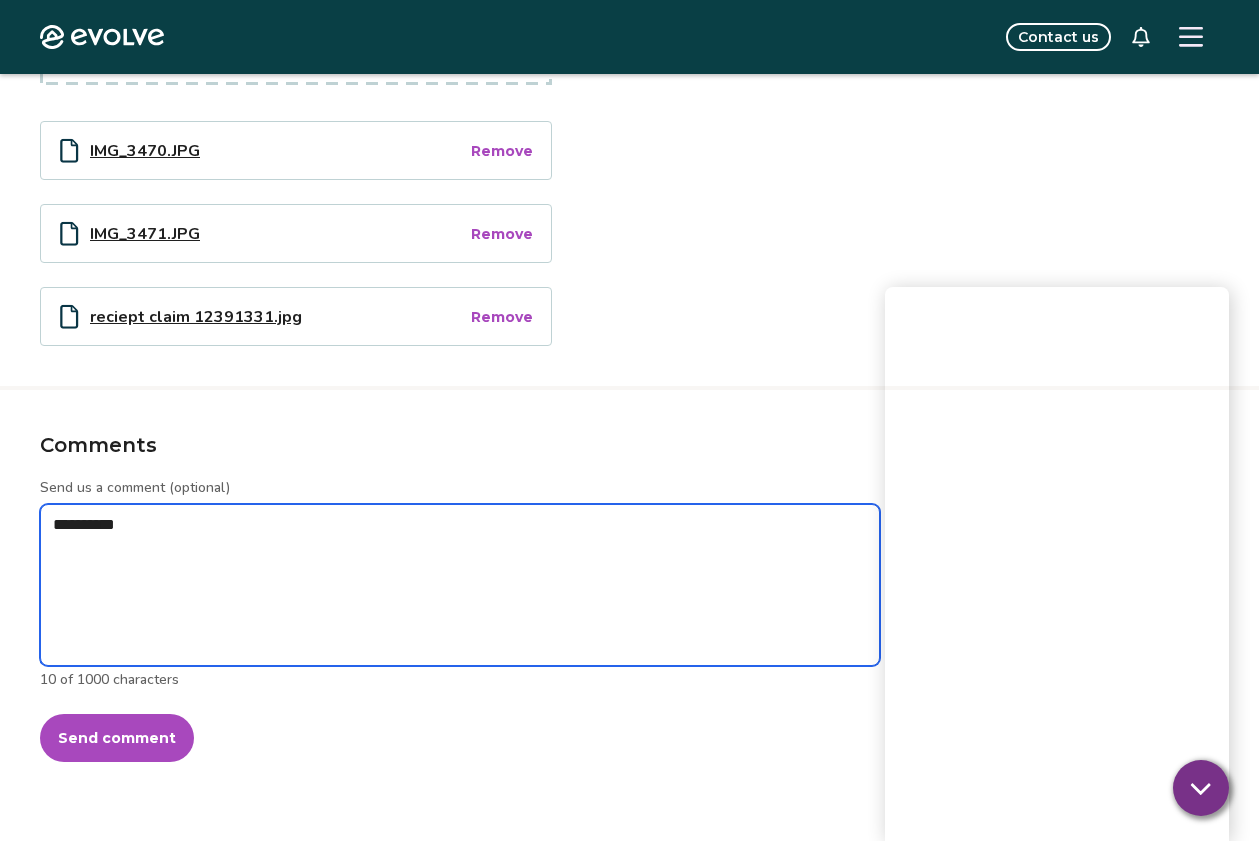 type on "*" 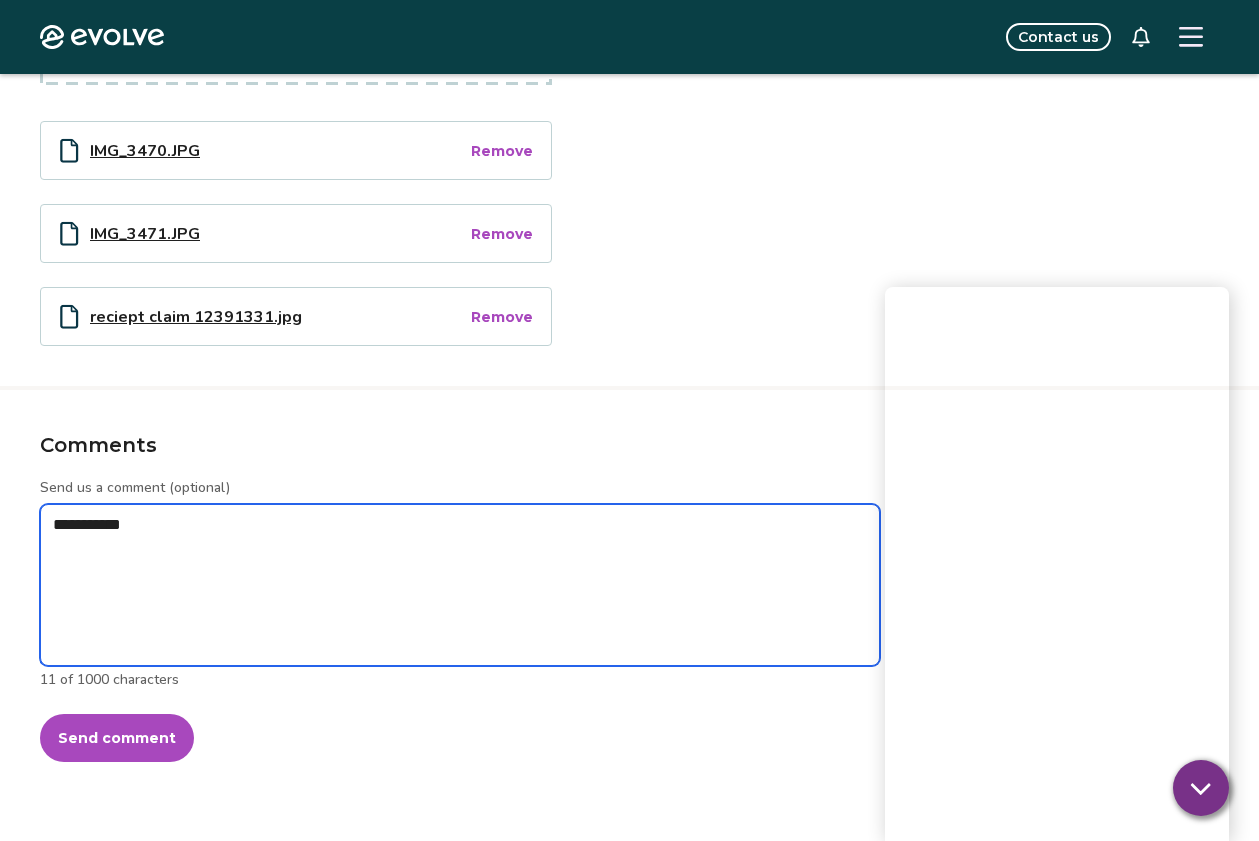 type on "*" 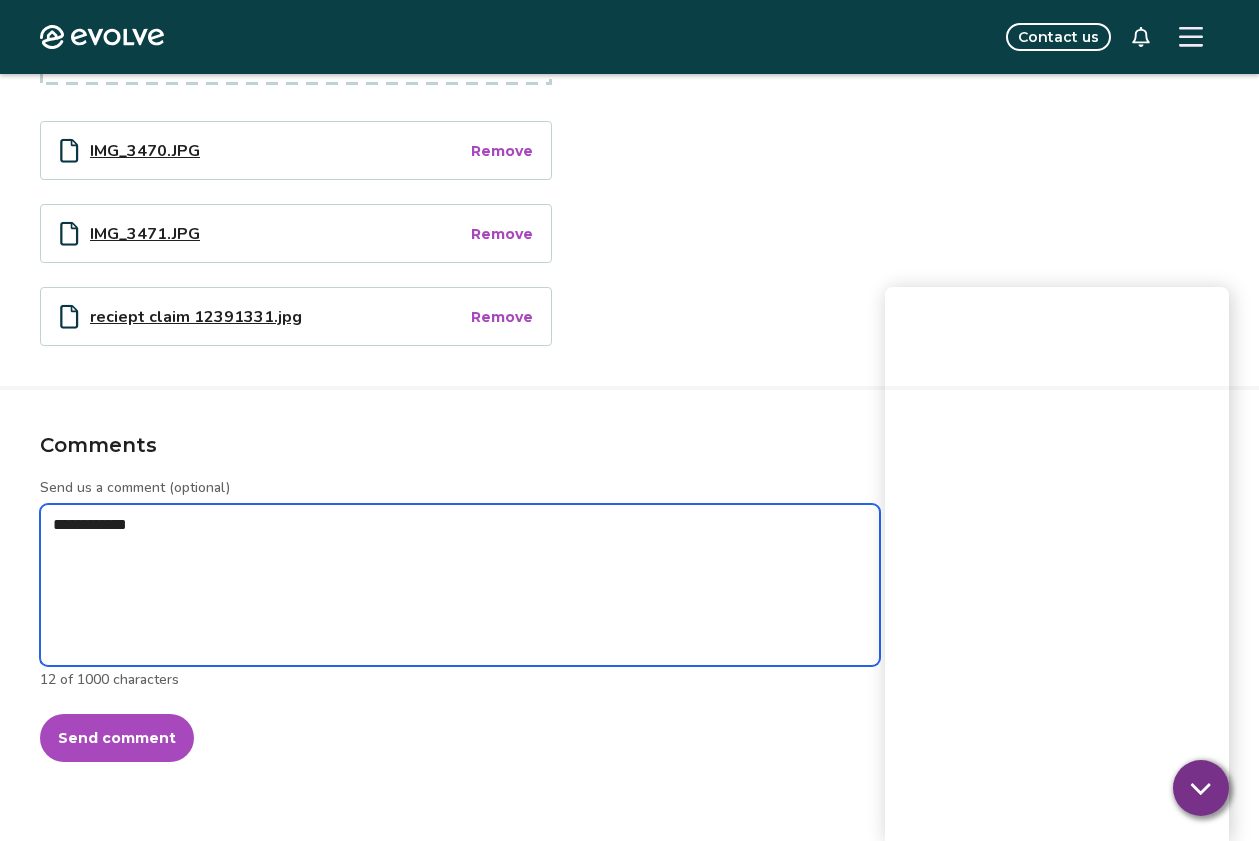 type on "*" 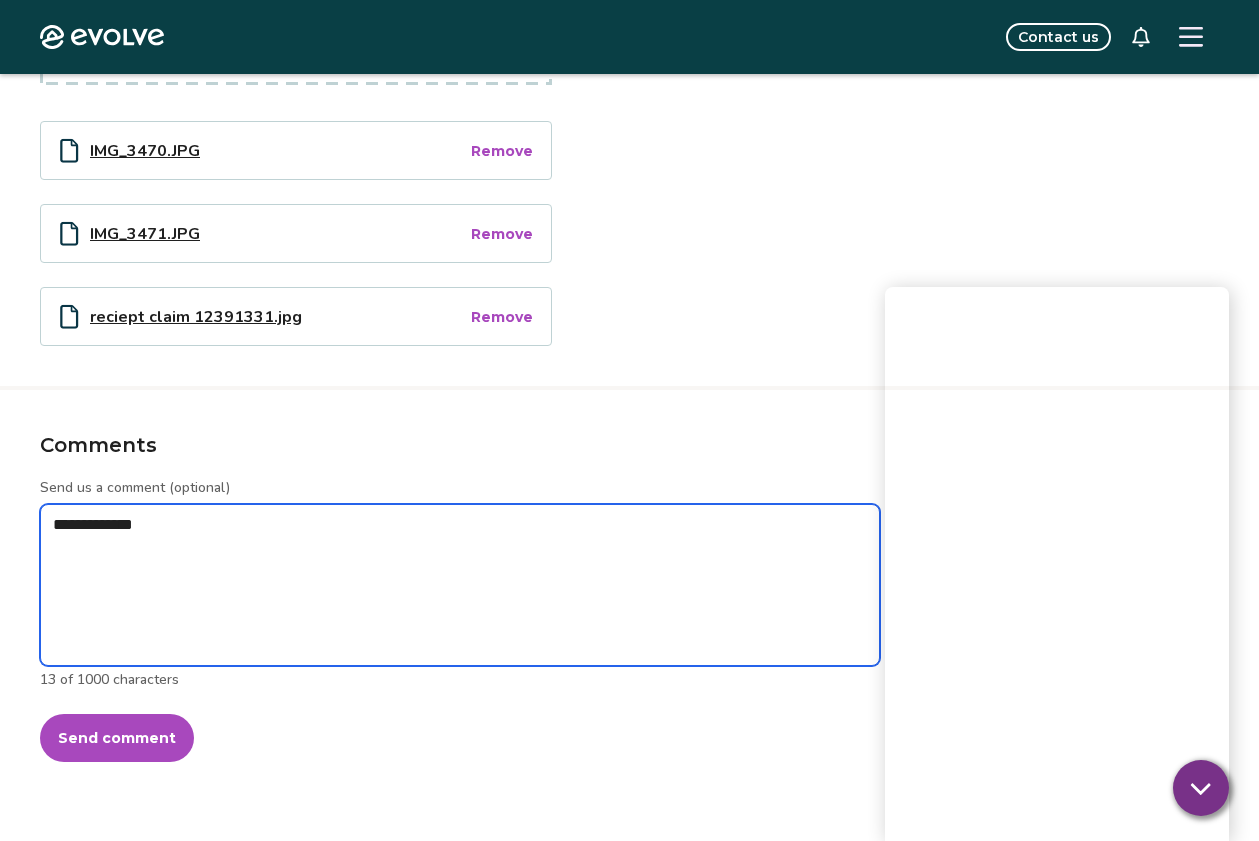 type on "*" 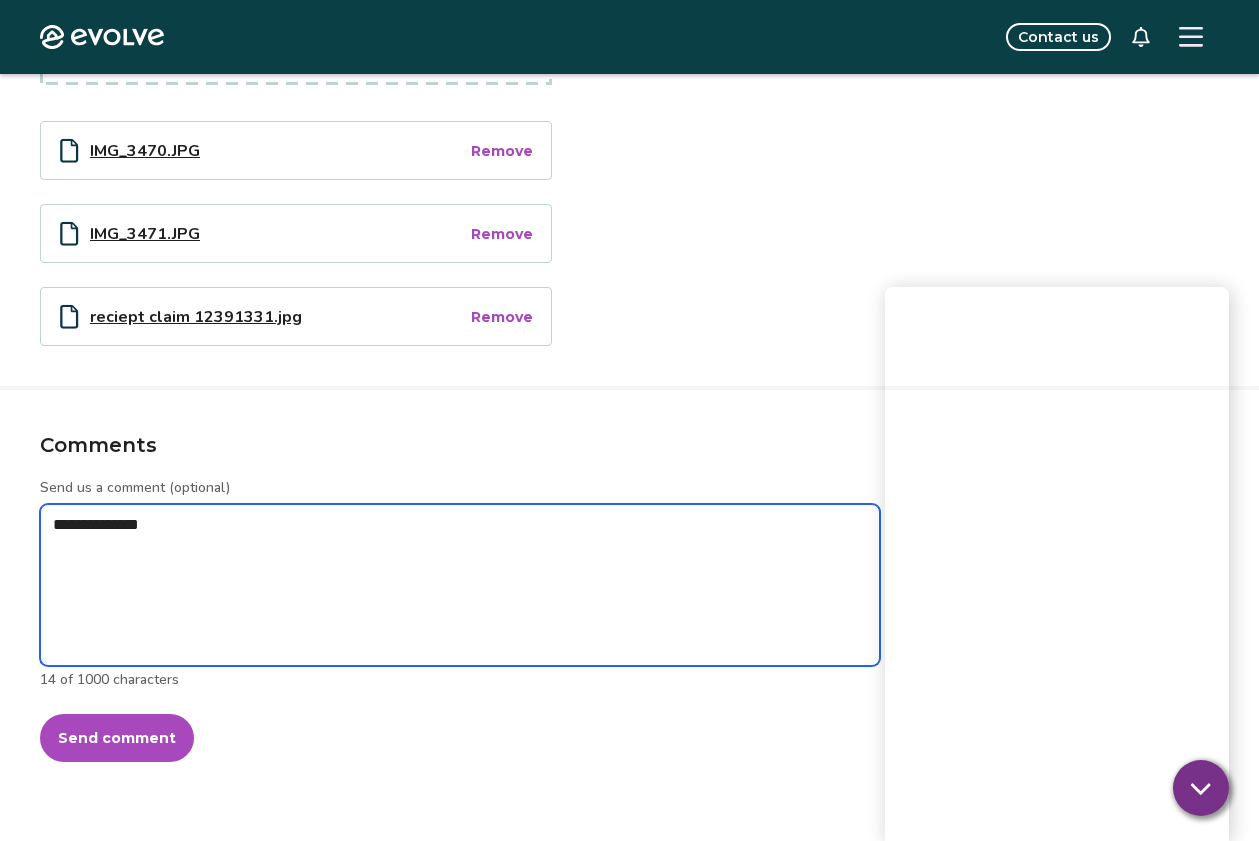type on "*" 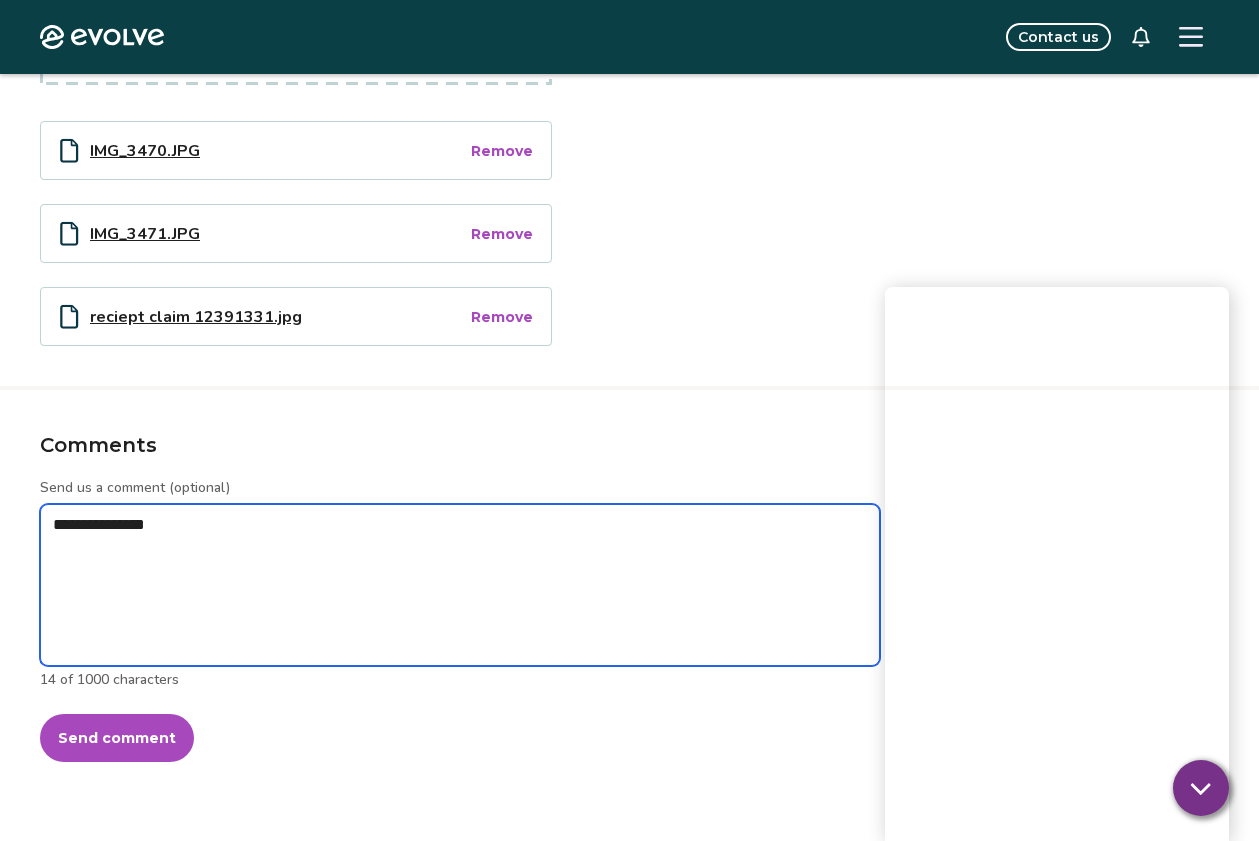type on "*" 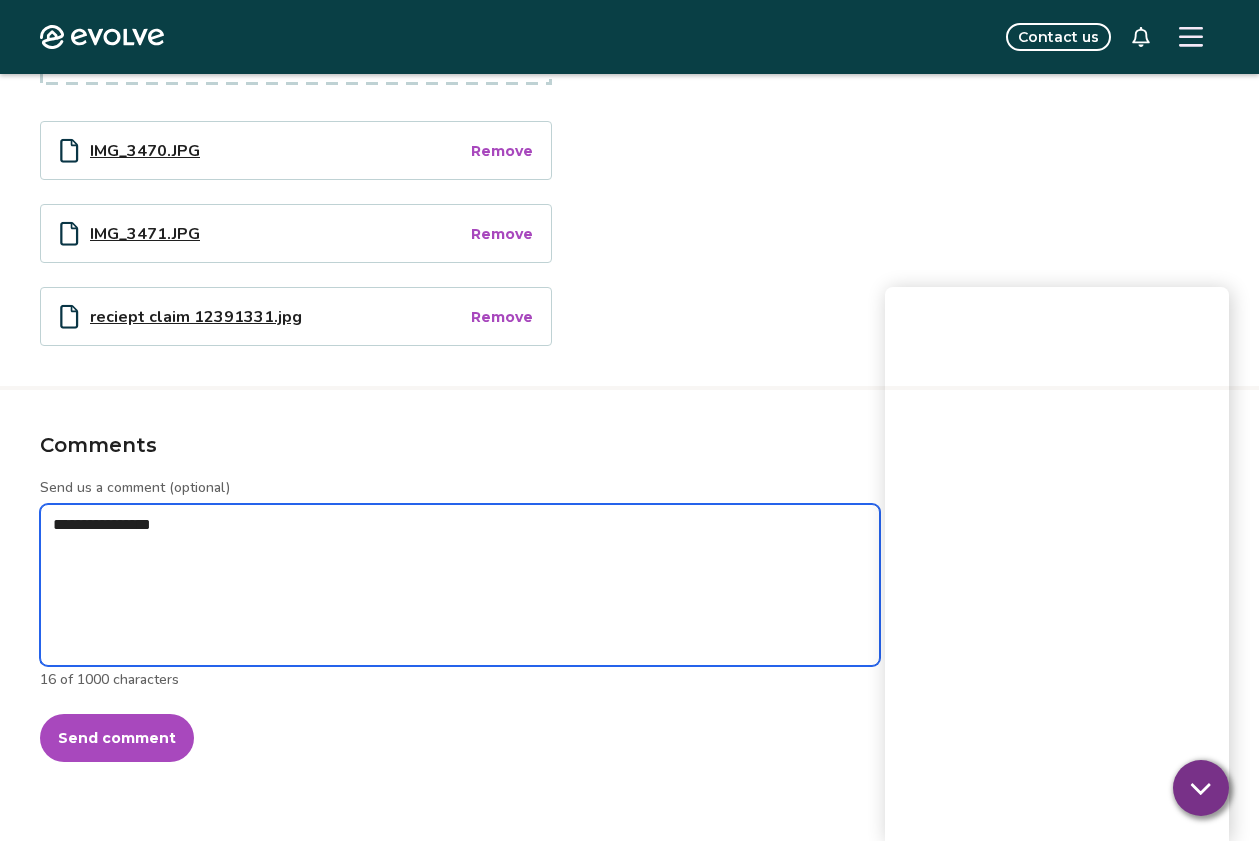 type on "*" 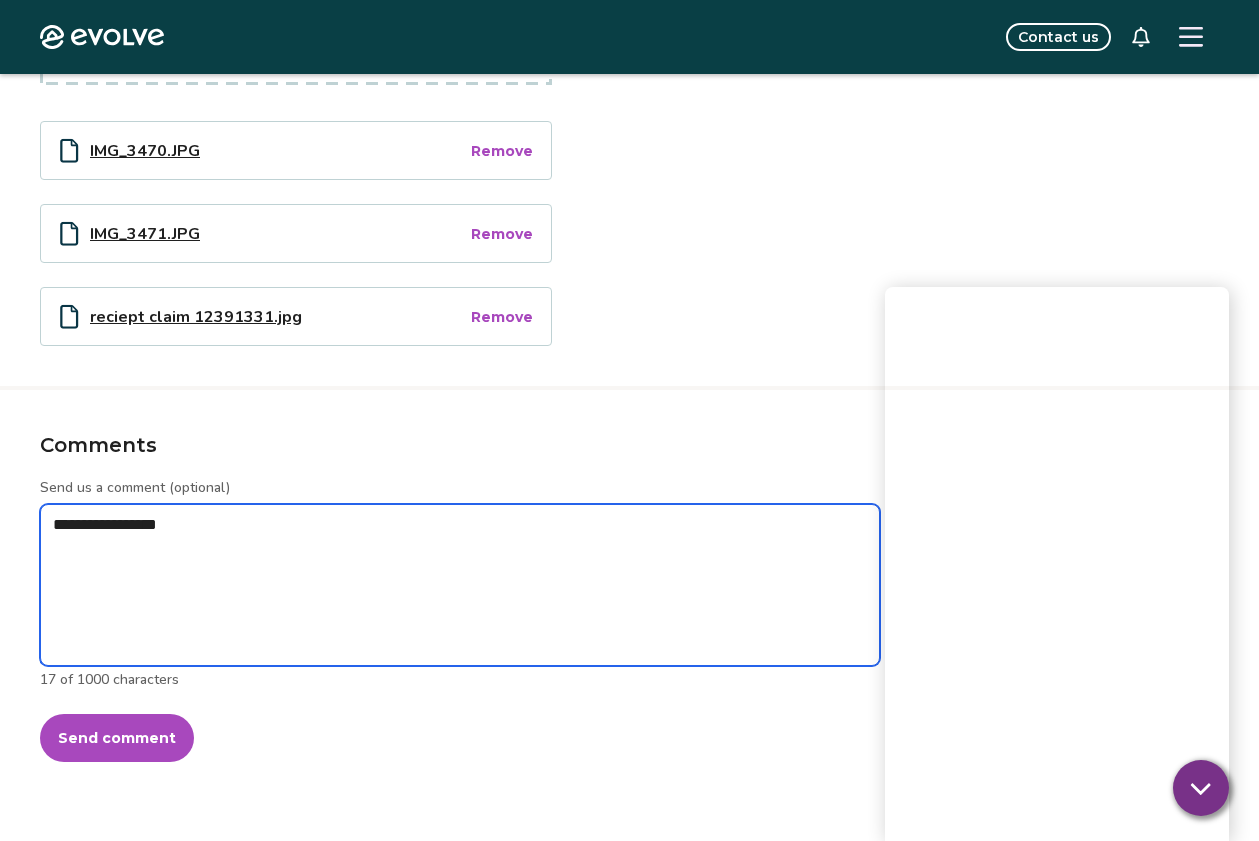 type on "*" 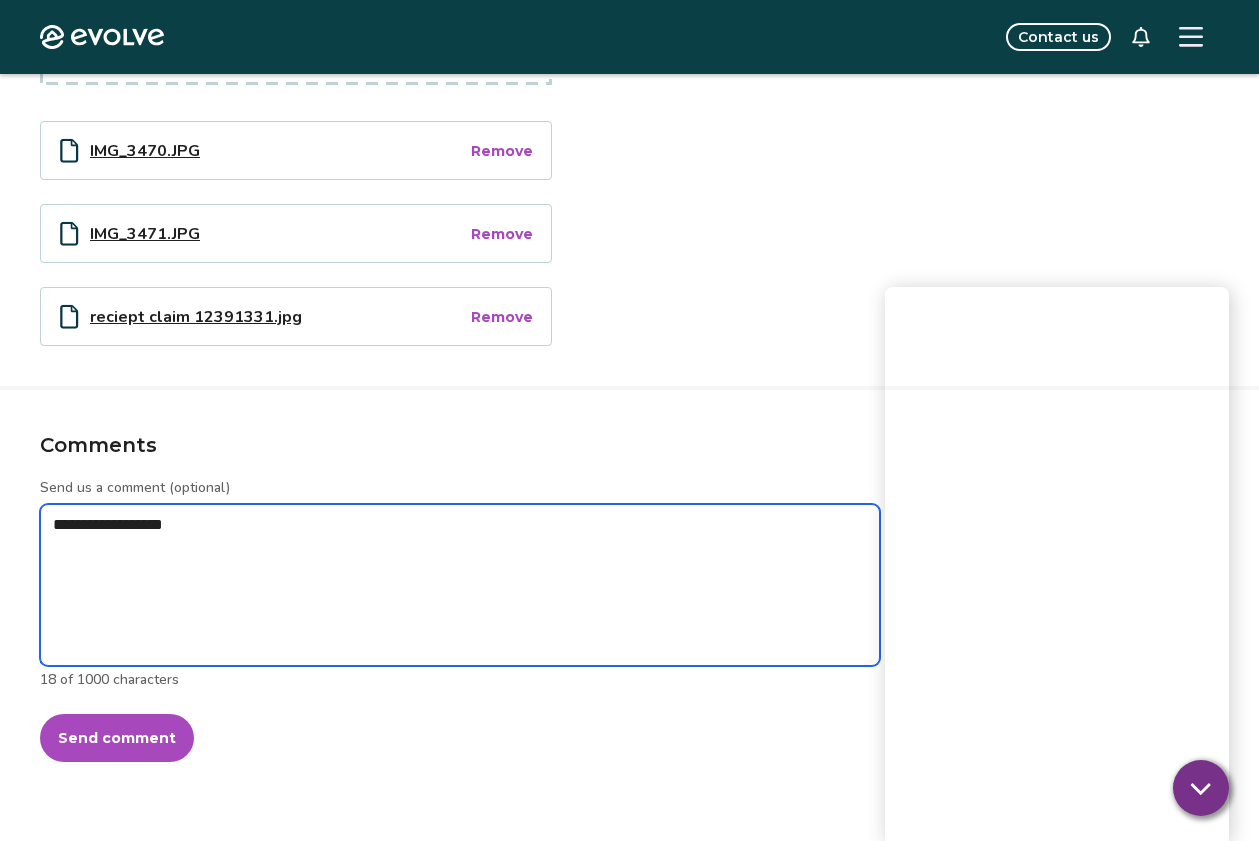 type on "*" 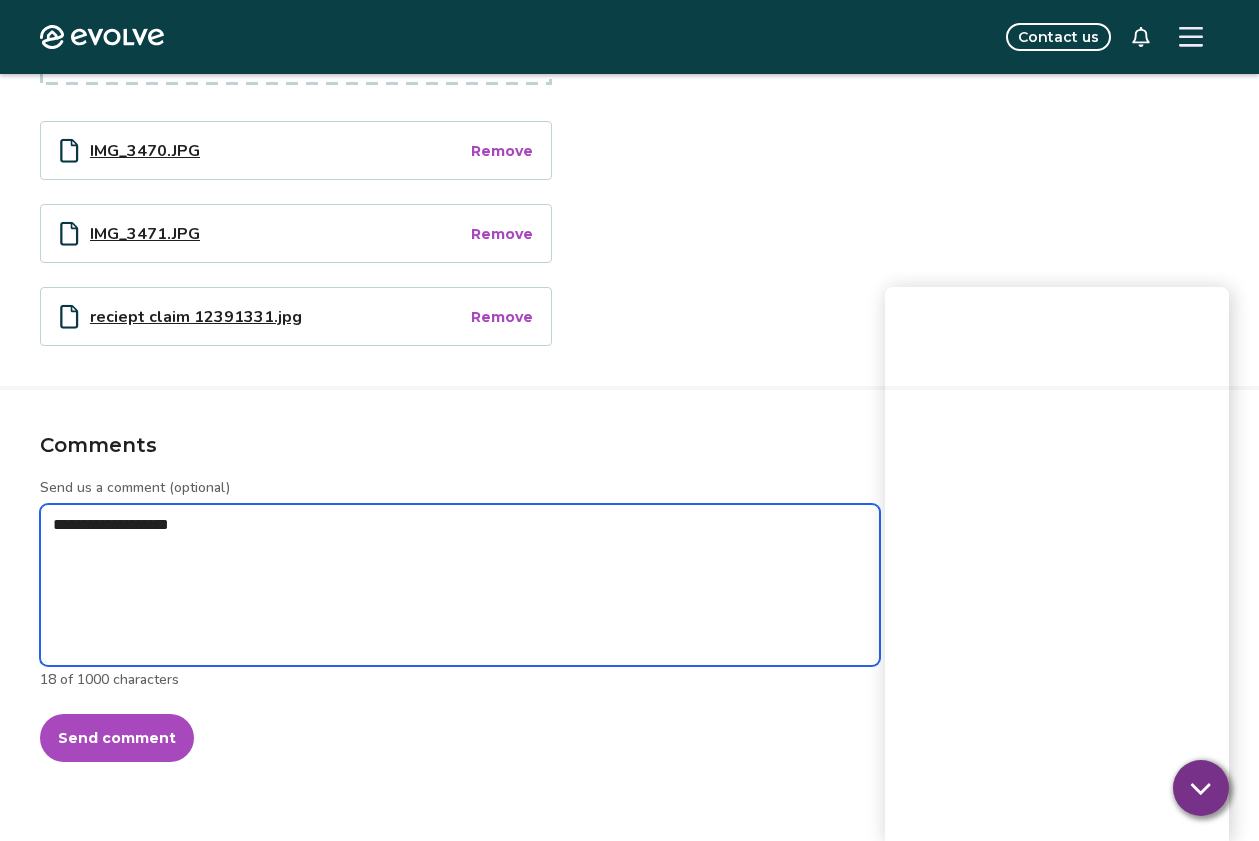 type on "*" 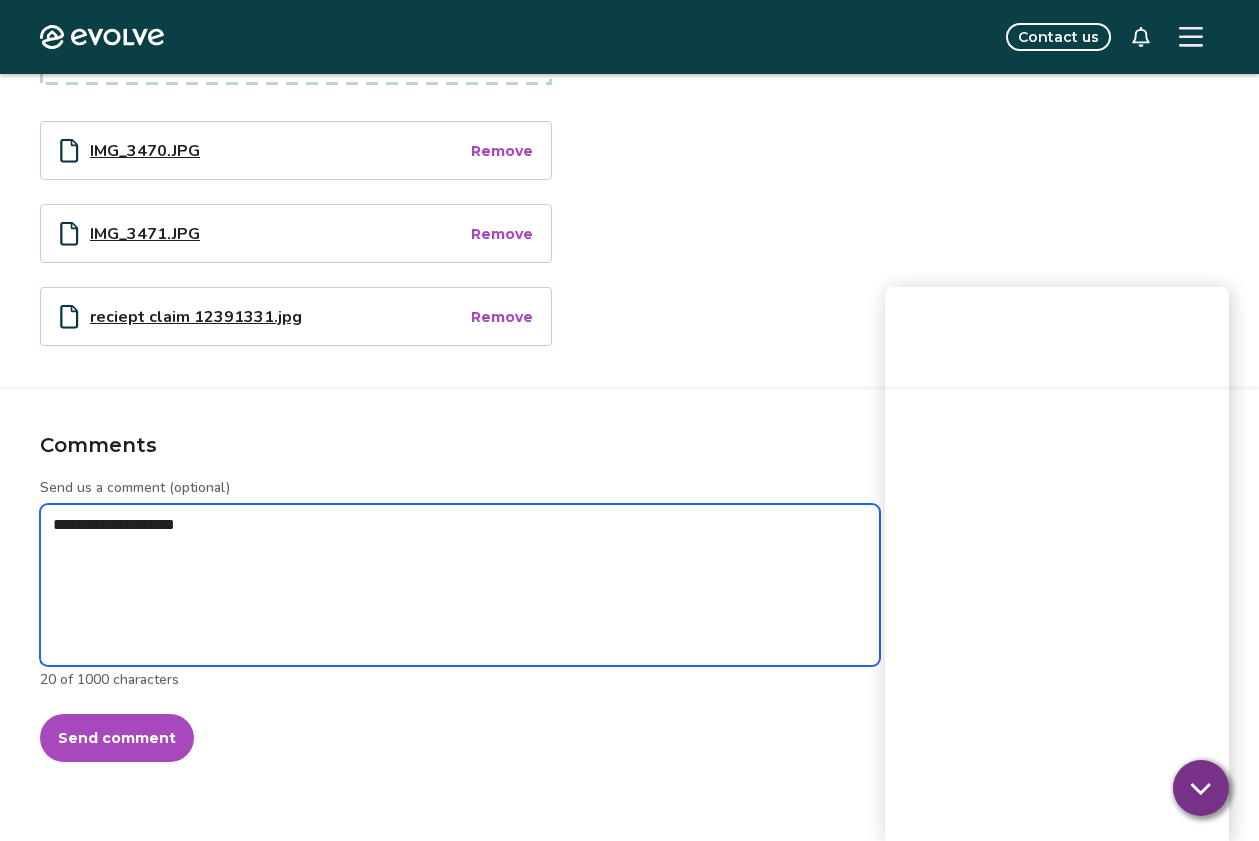 type on "*" 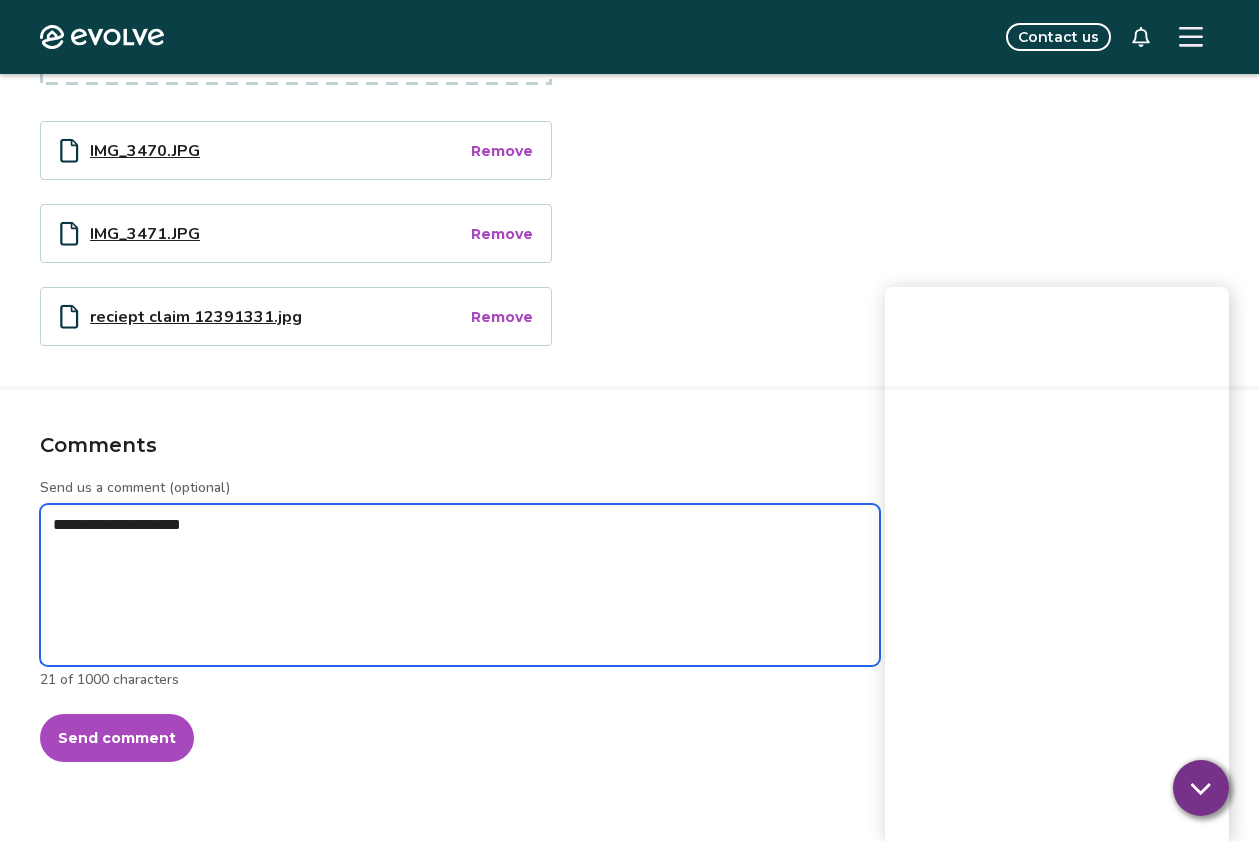 type on "*" 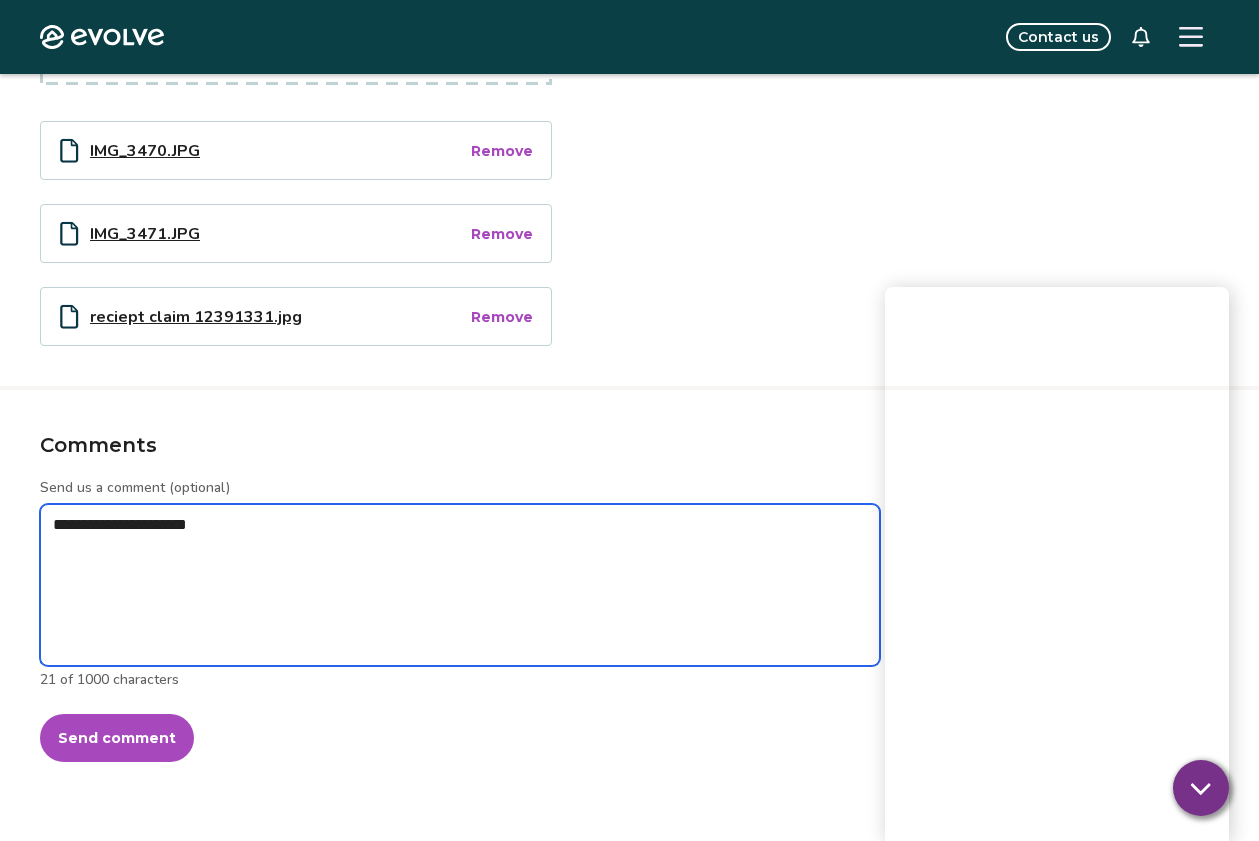 type on "*" 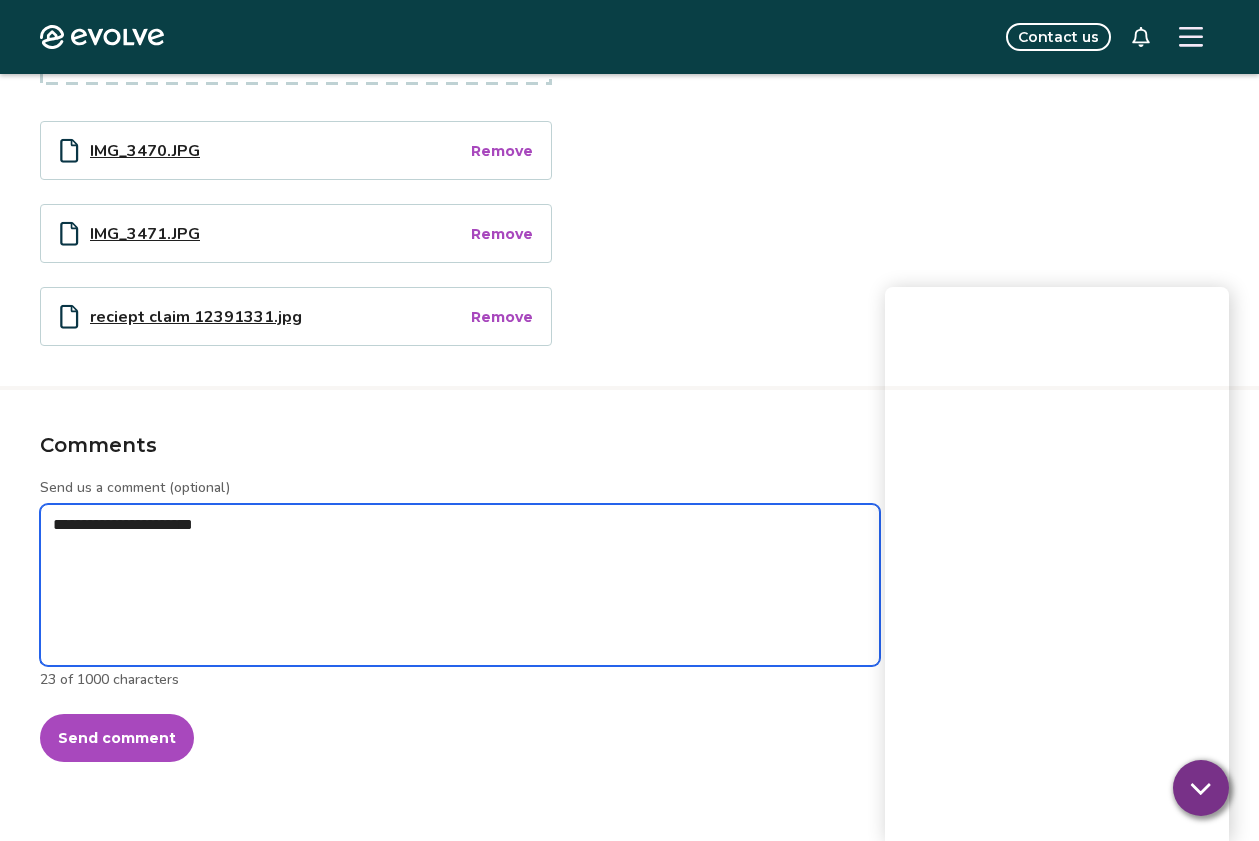 type on "*" 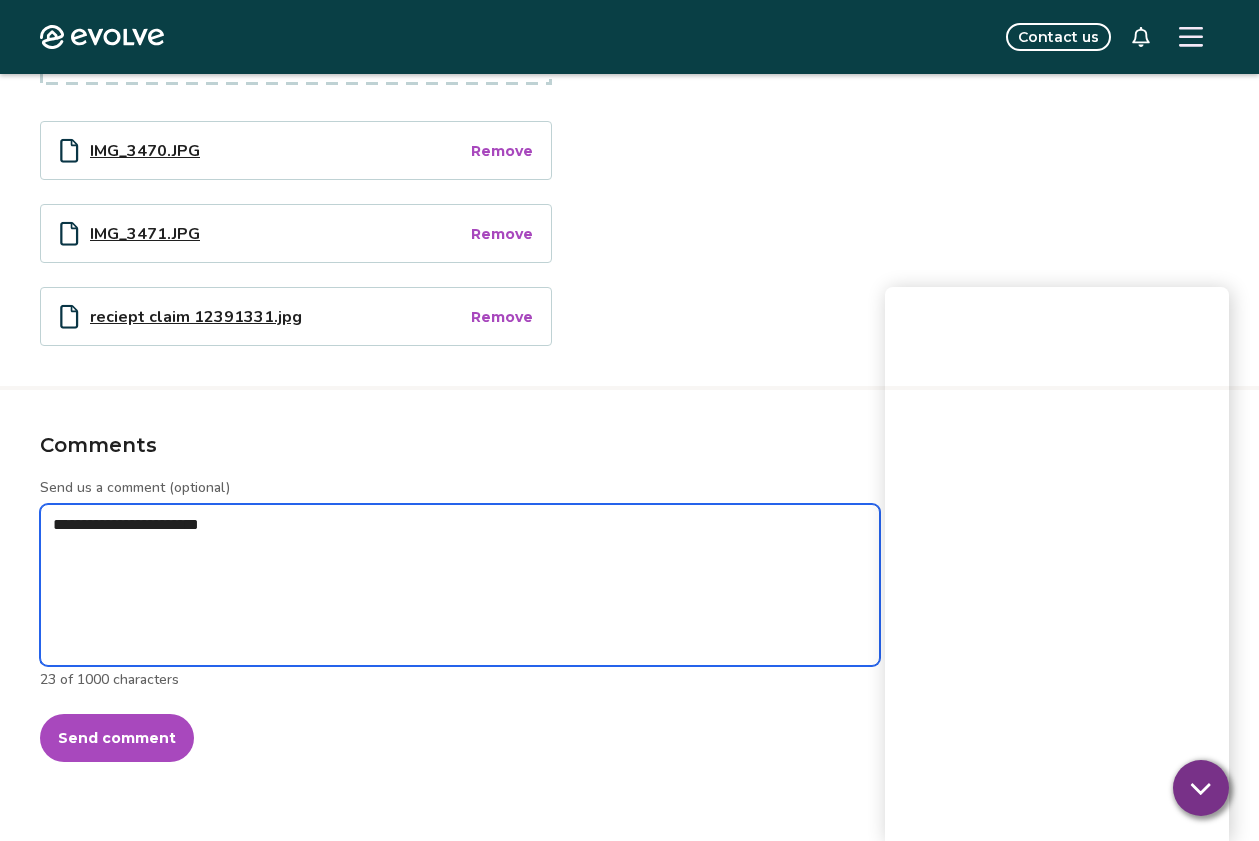 type on "*" 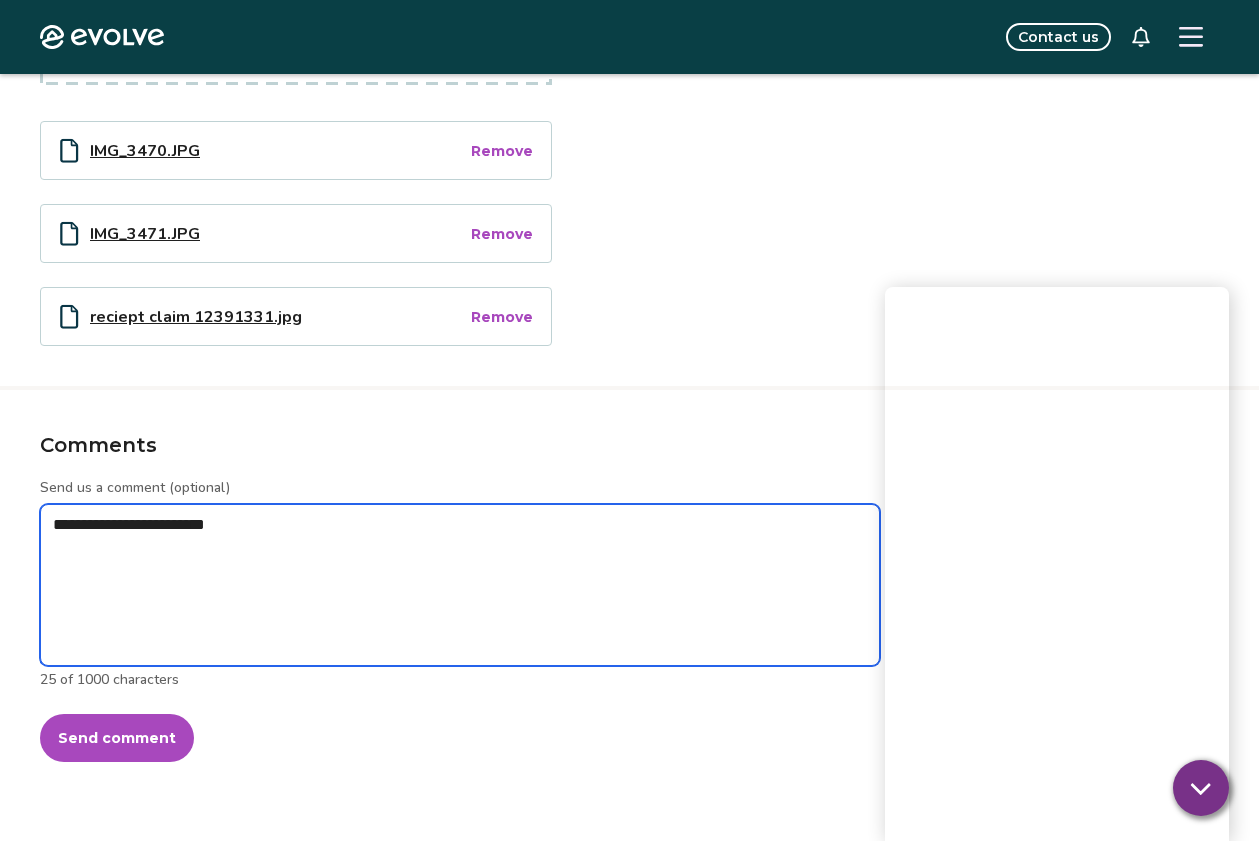type on "*" 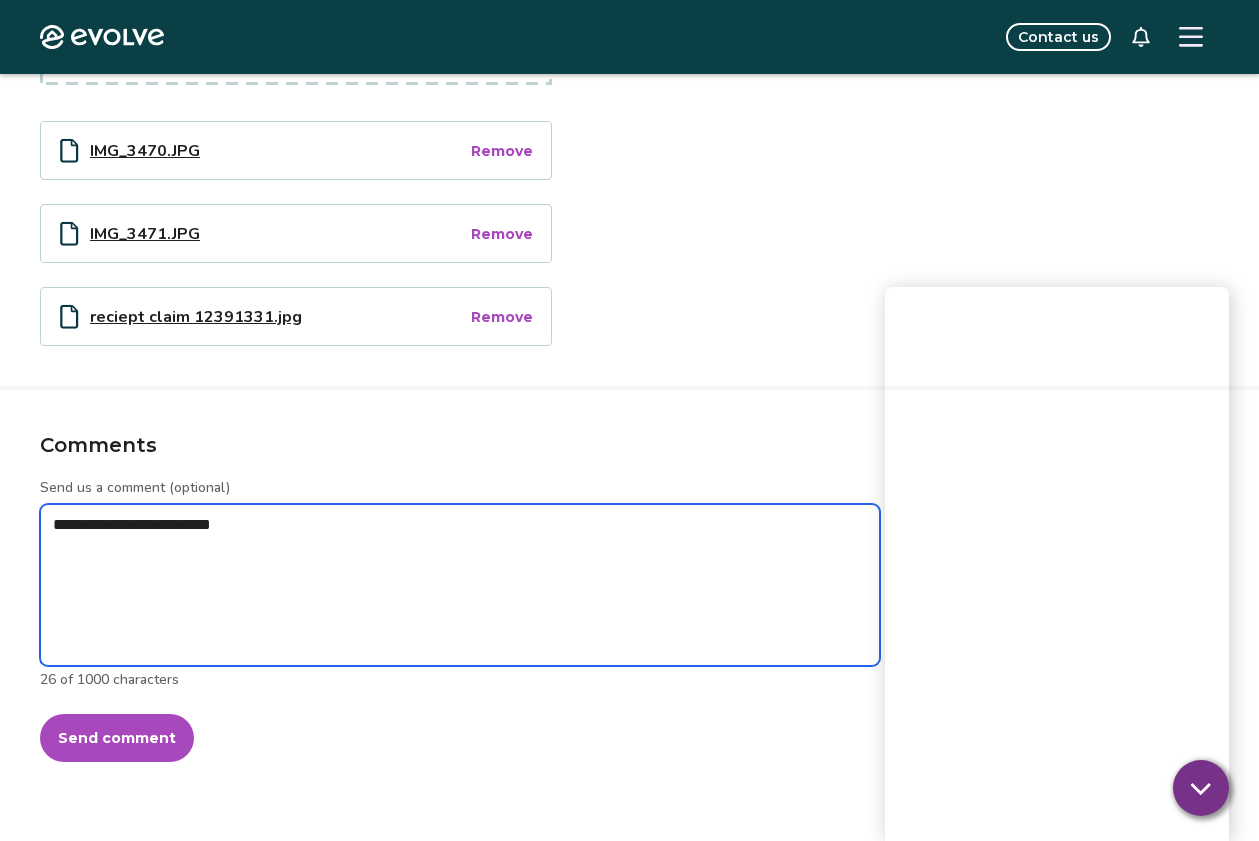 type on "*" 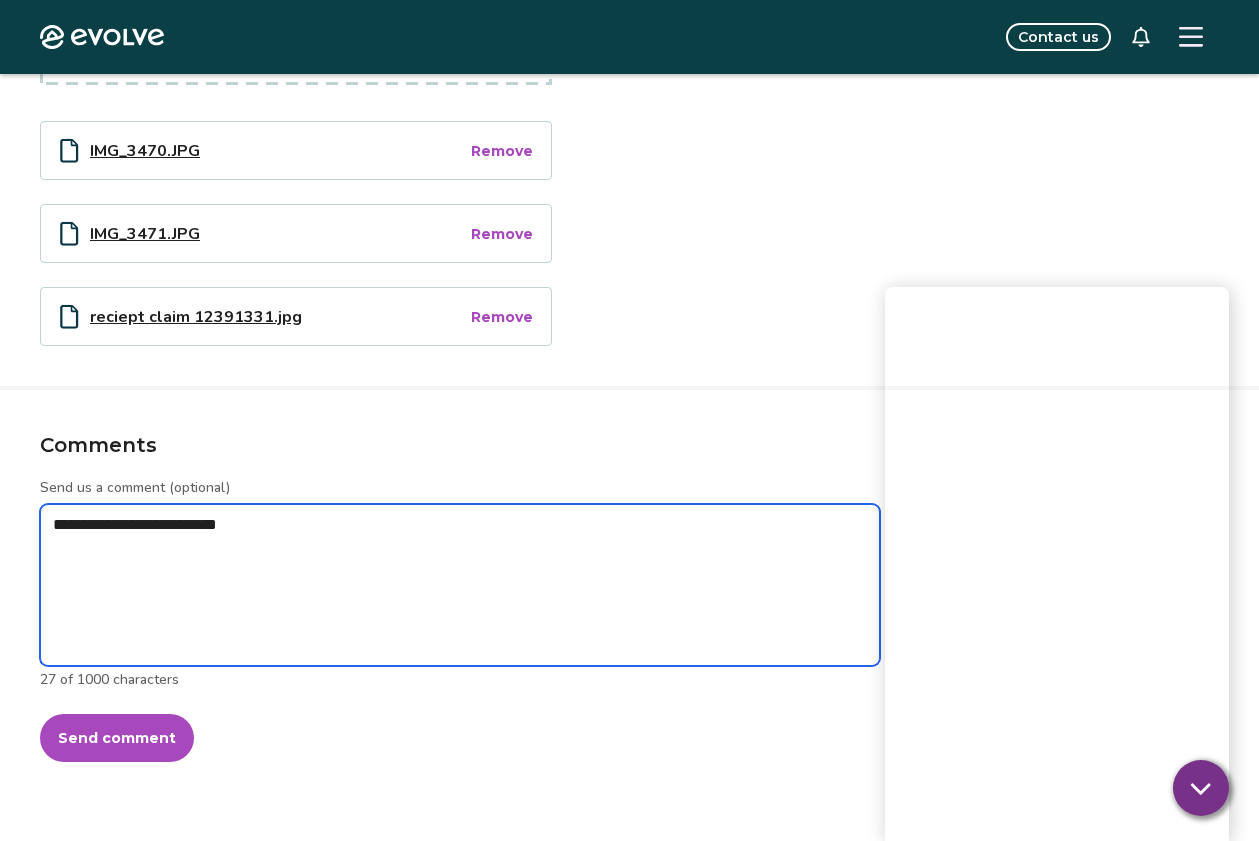 type on "*" 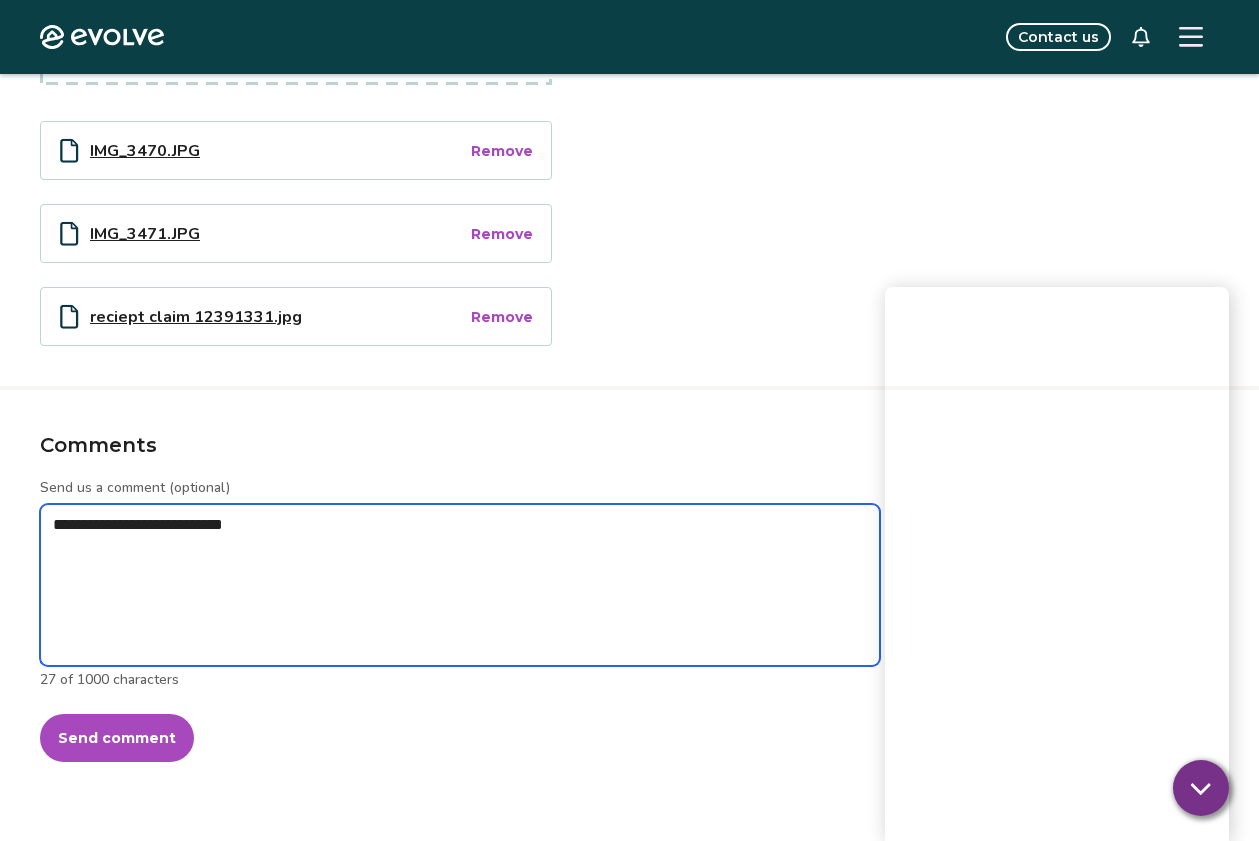type on "*" 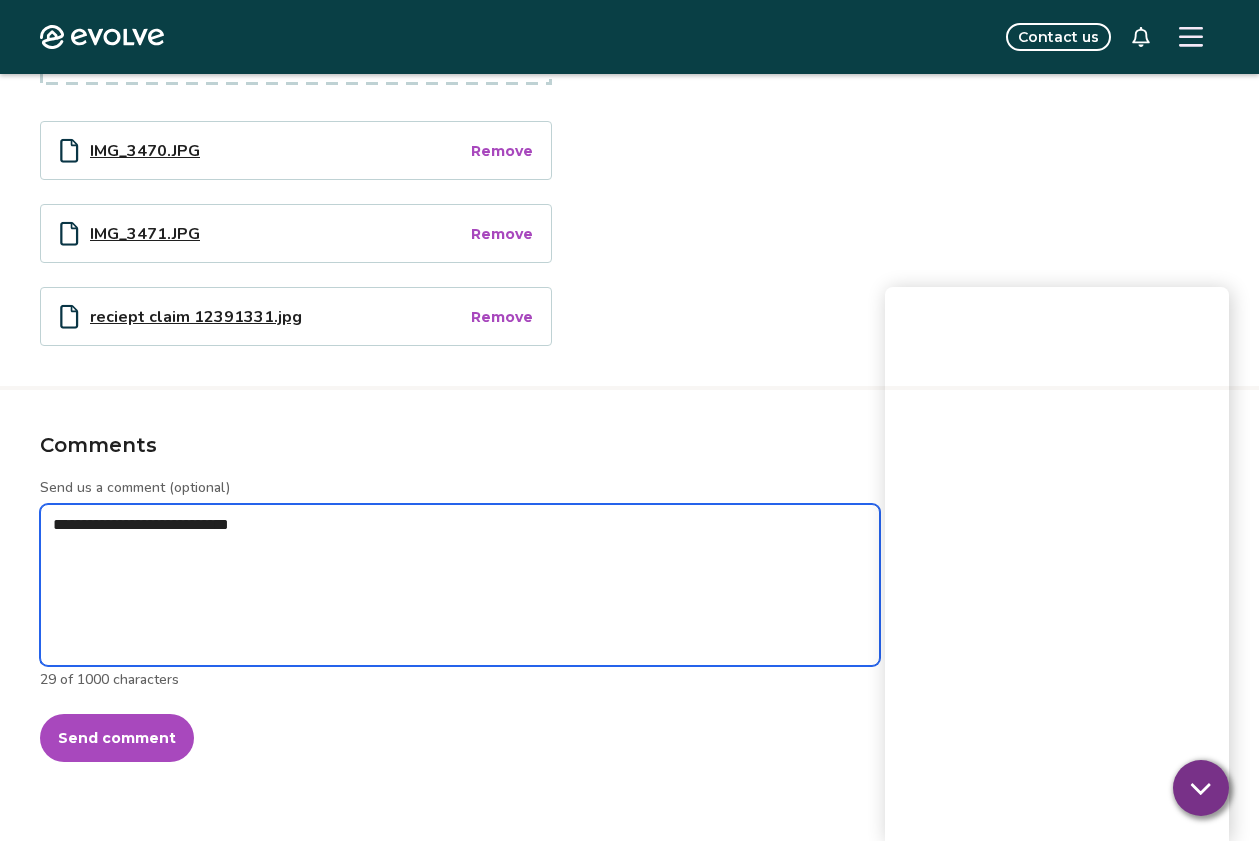 type on "*" 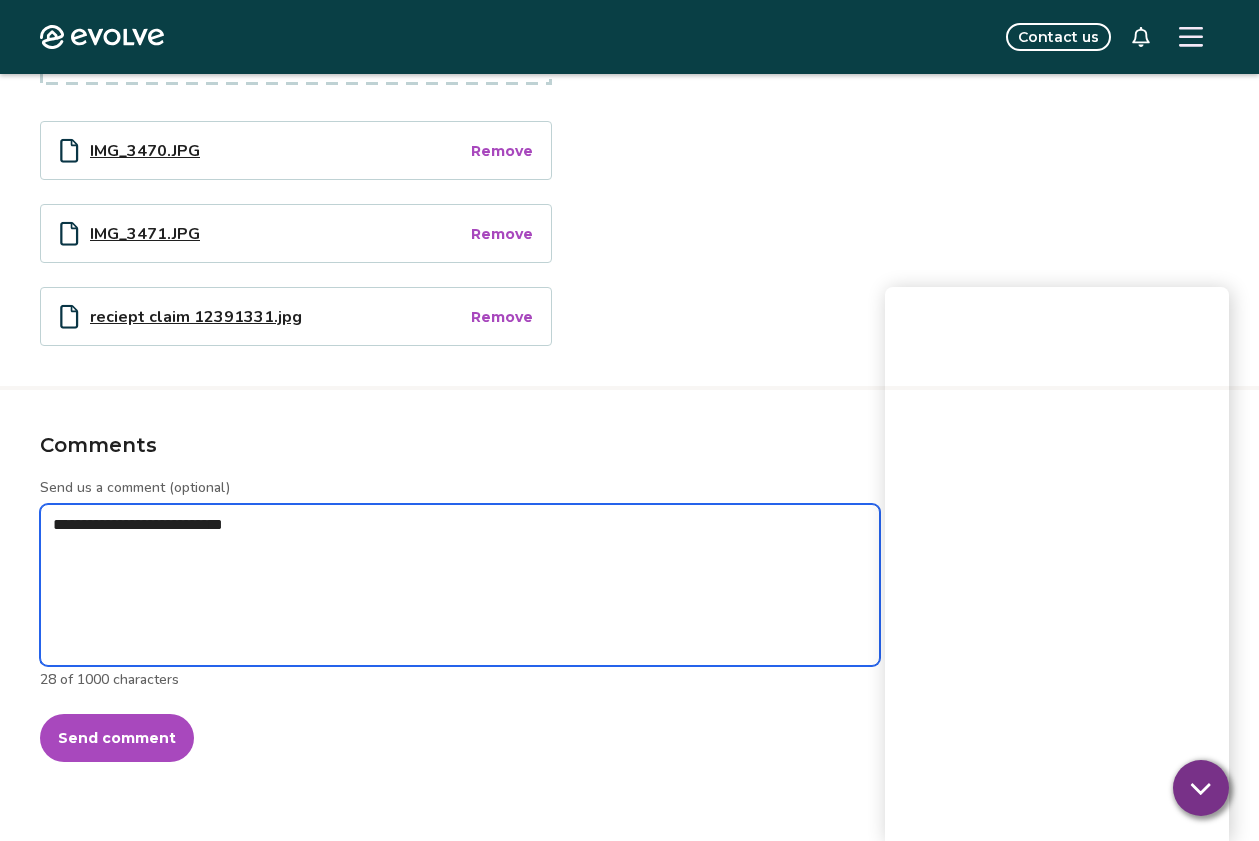 type on "*" 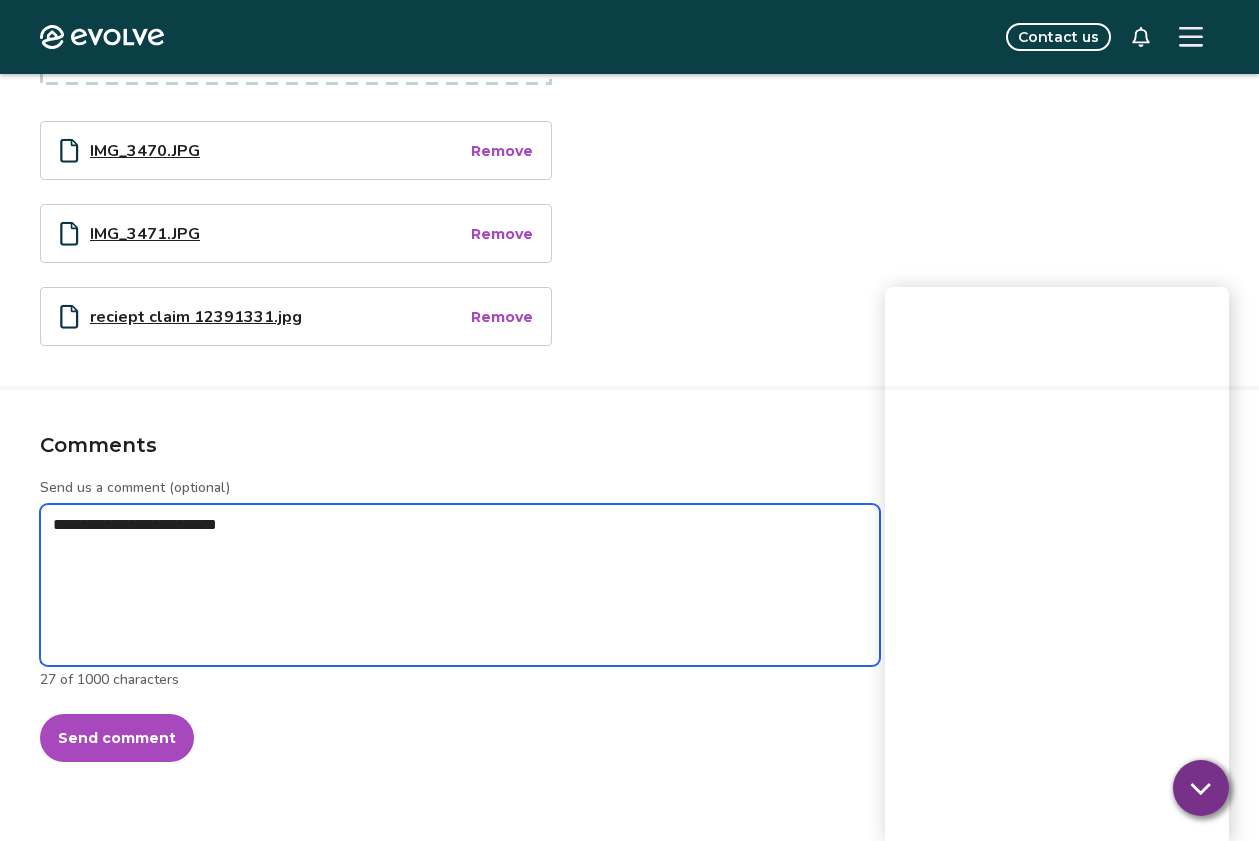 type on "*" 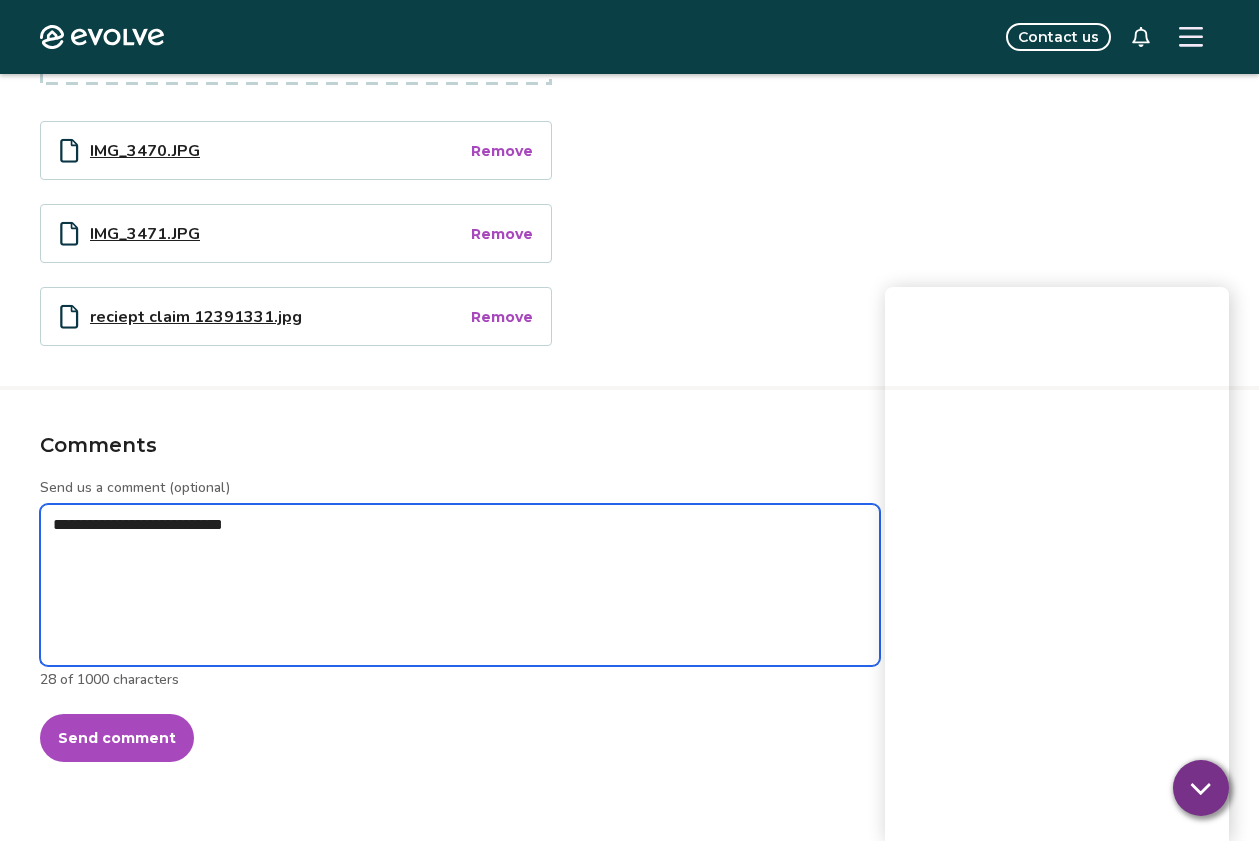 type on "*" 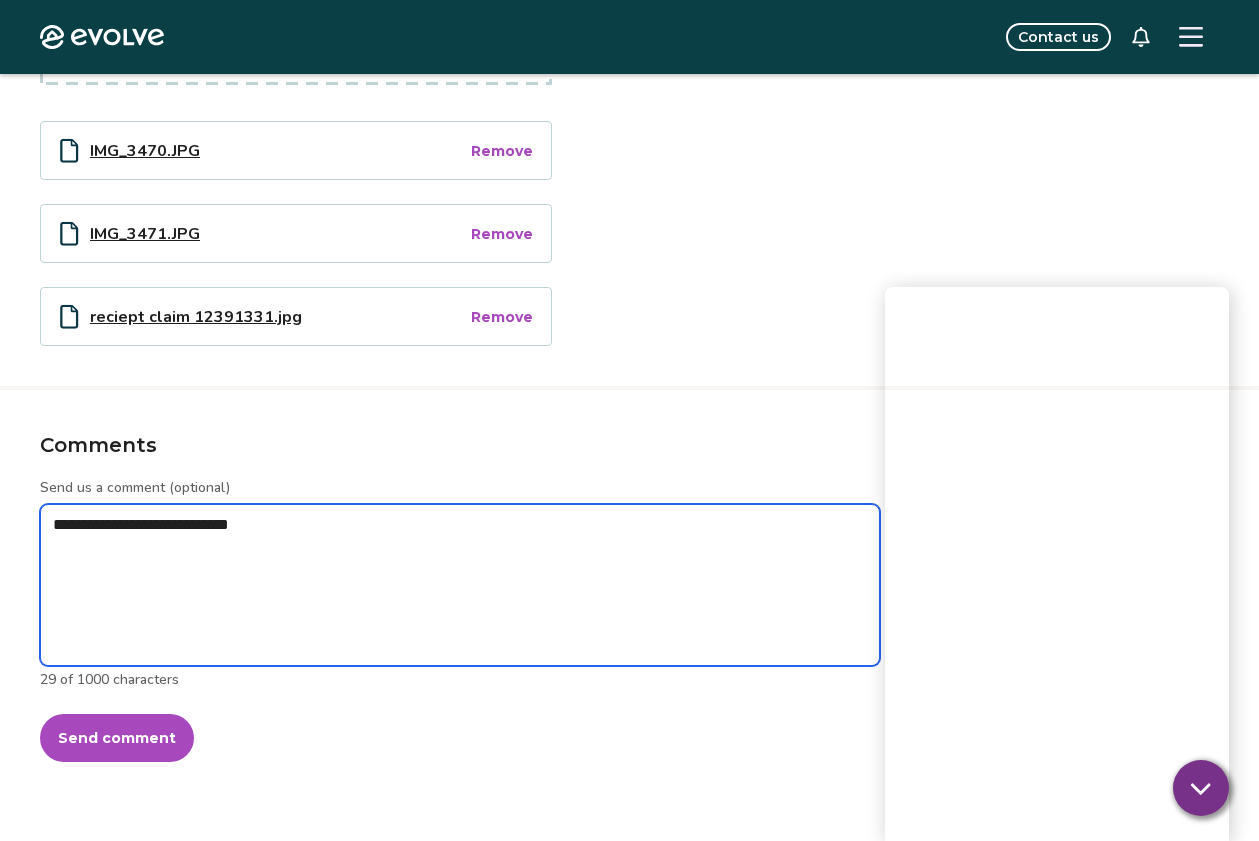 type on "*" 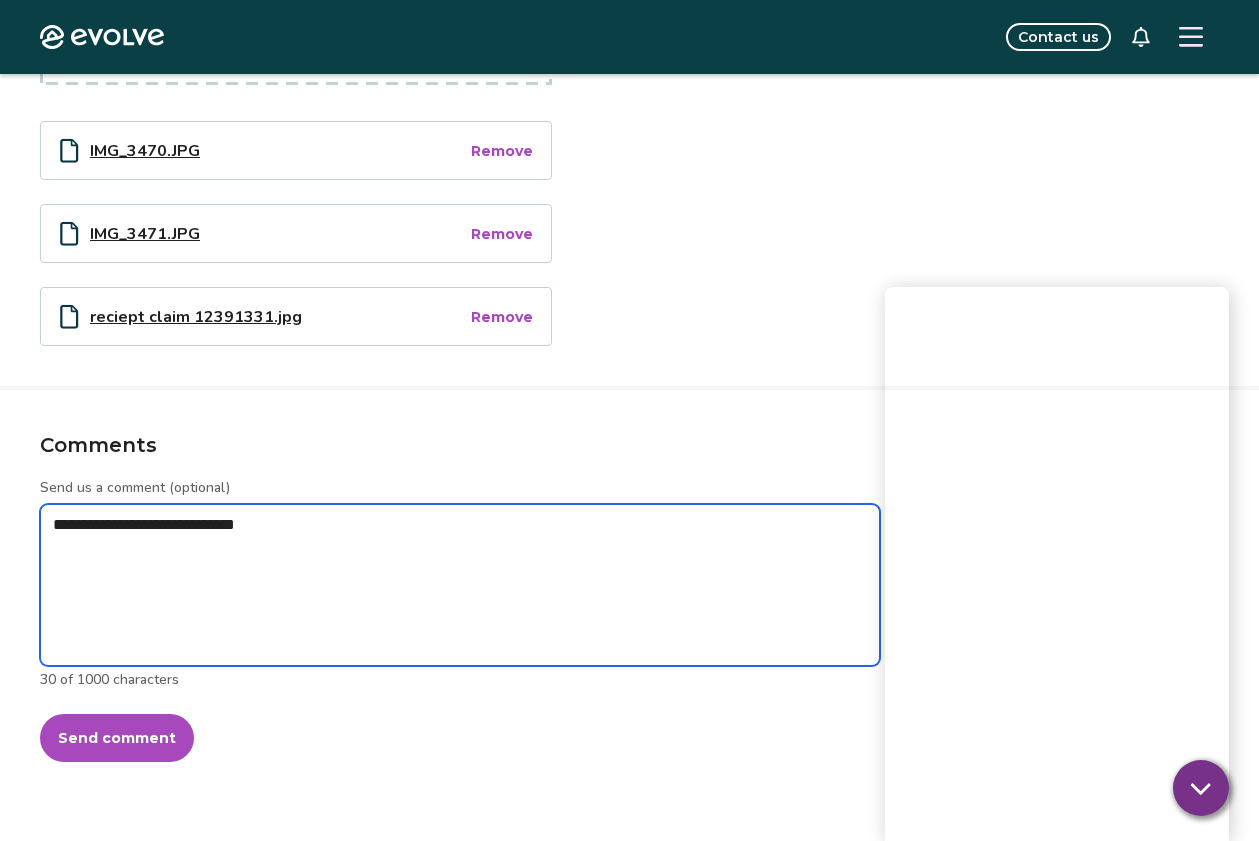 type on "*" 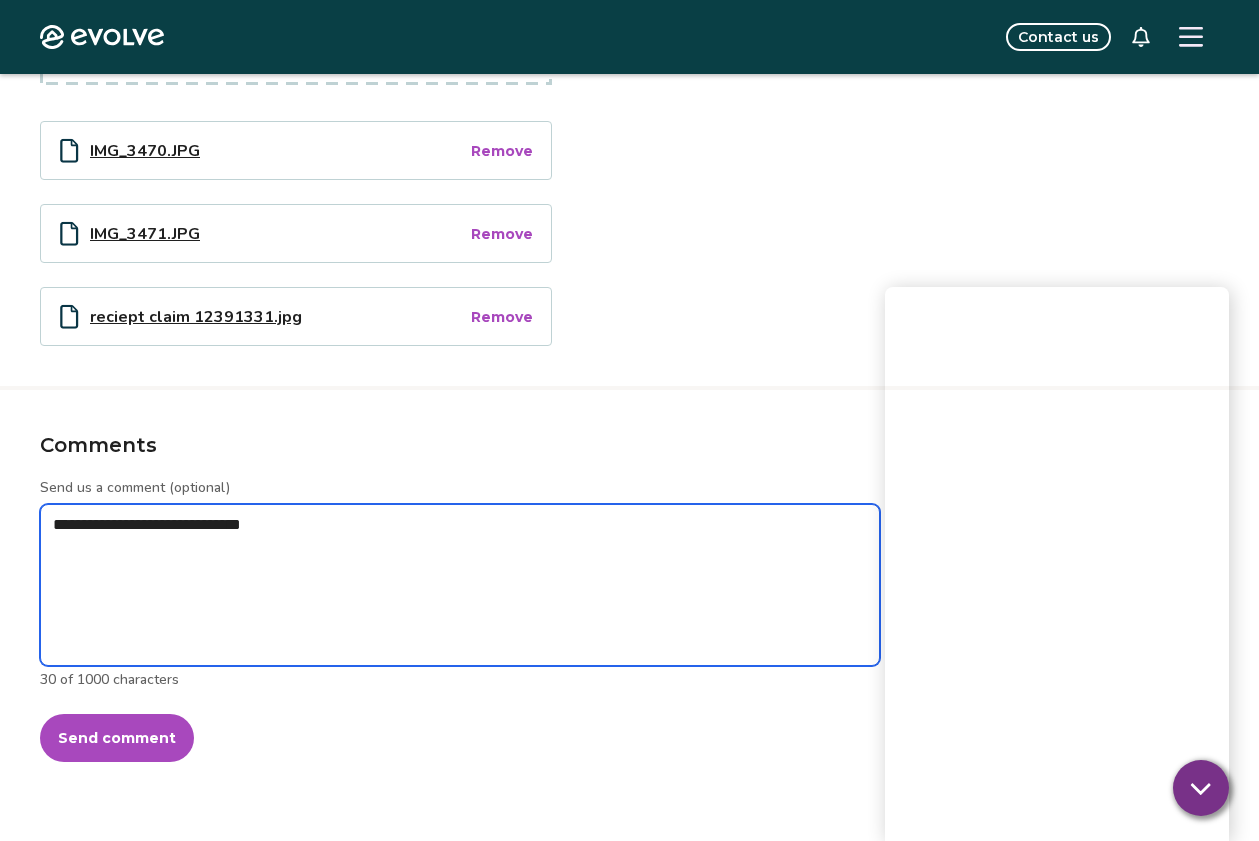 type on "*" 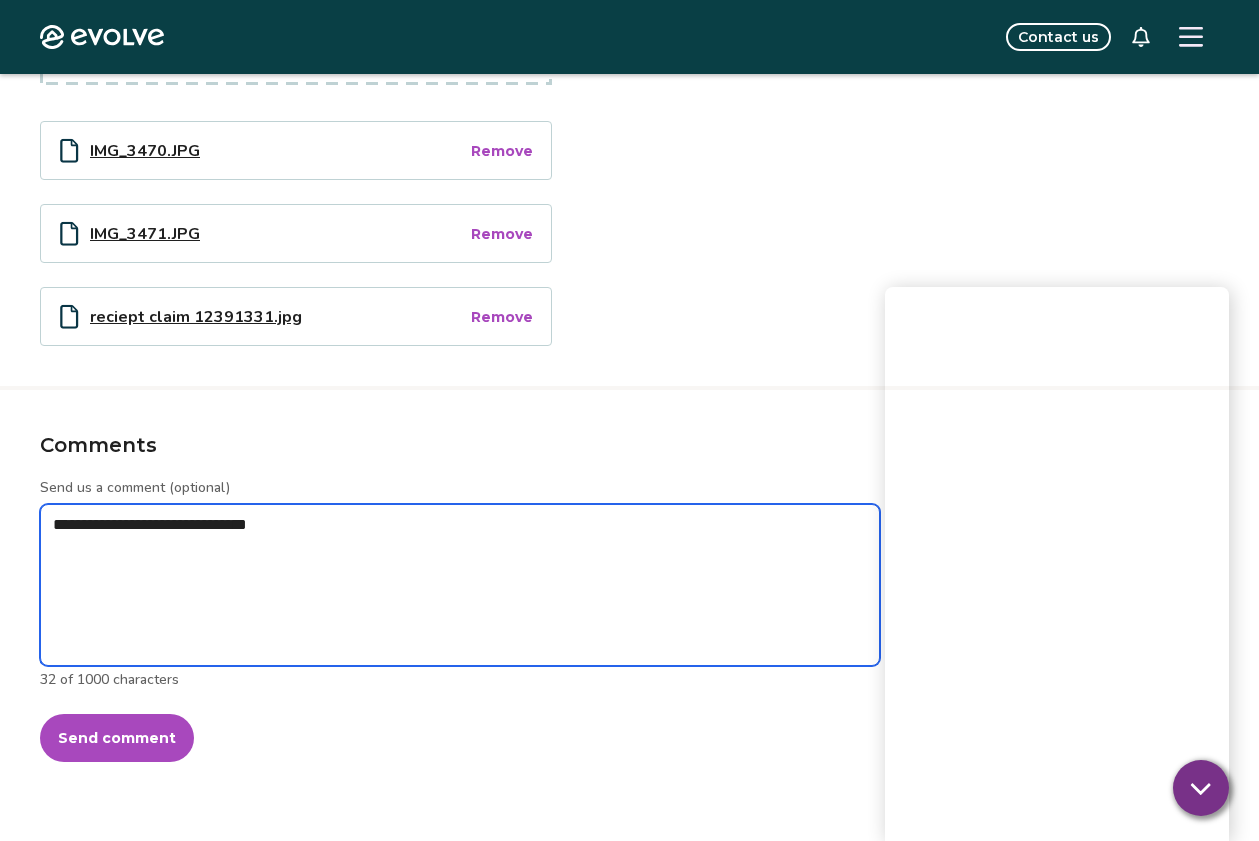 type on "*" 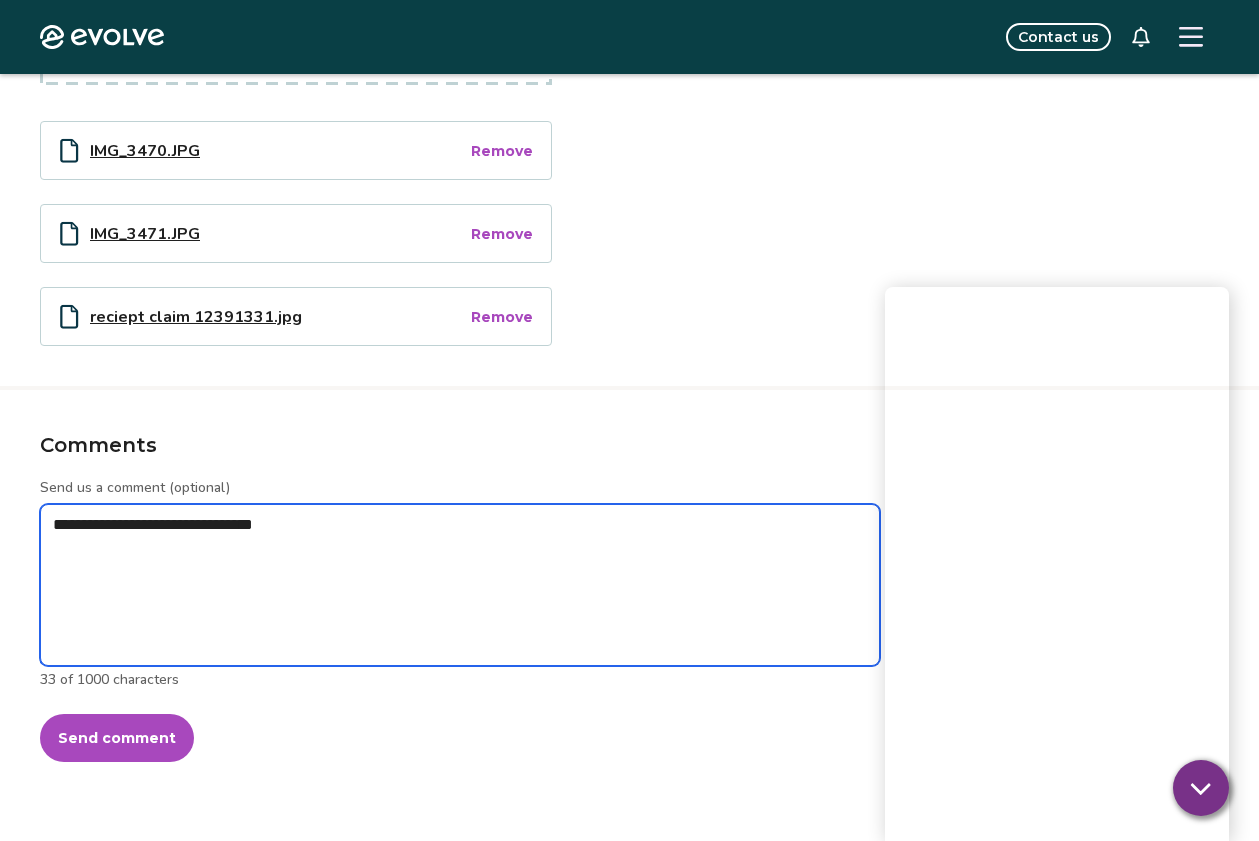 type on "*" 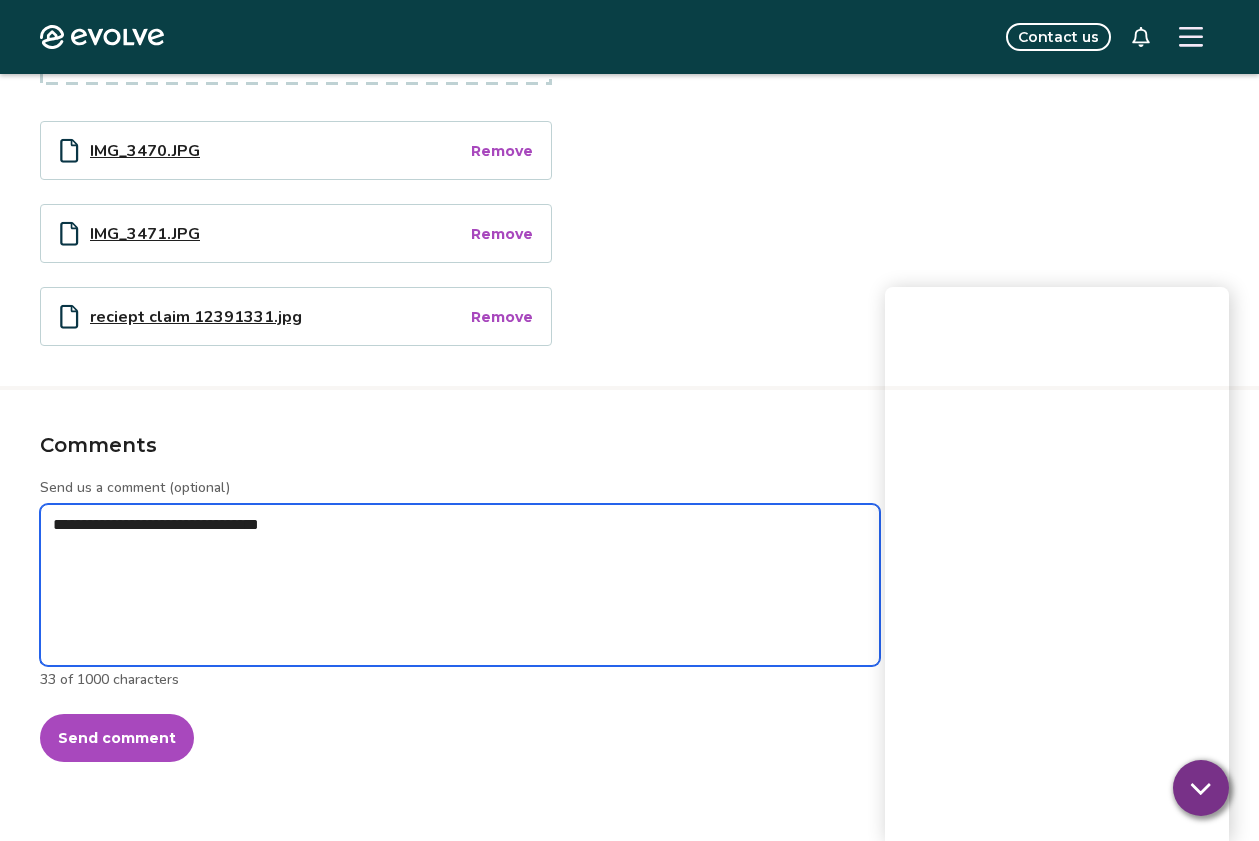 type on "*" 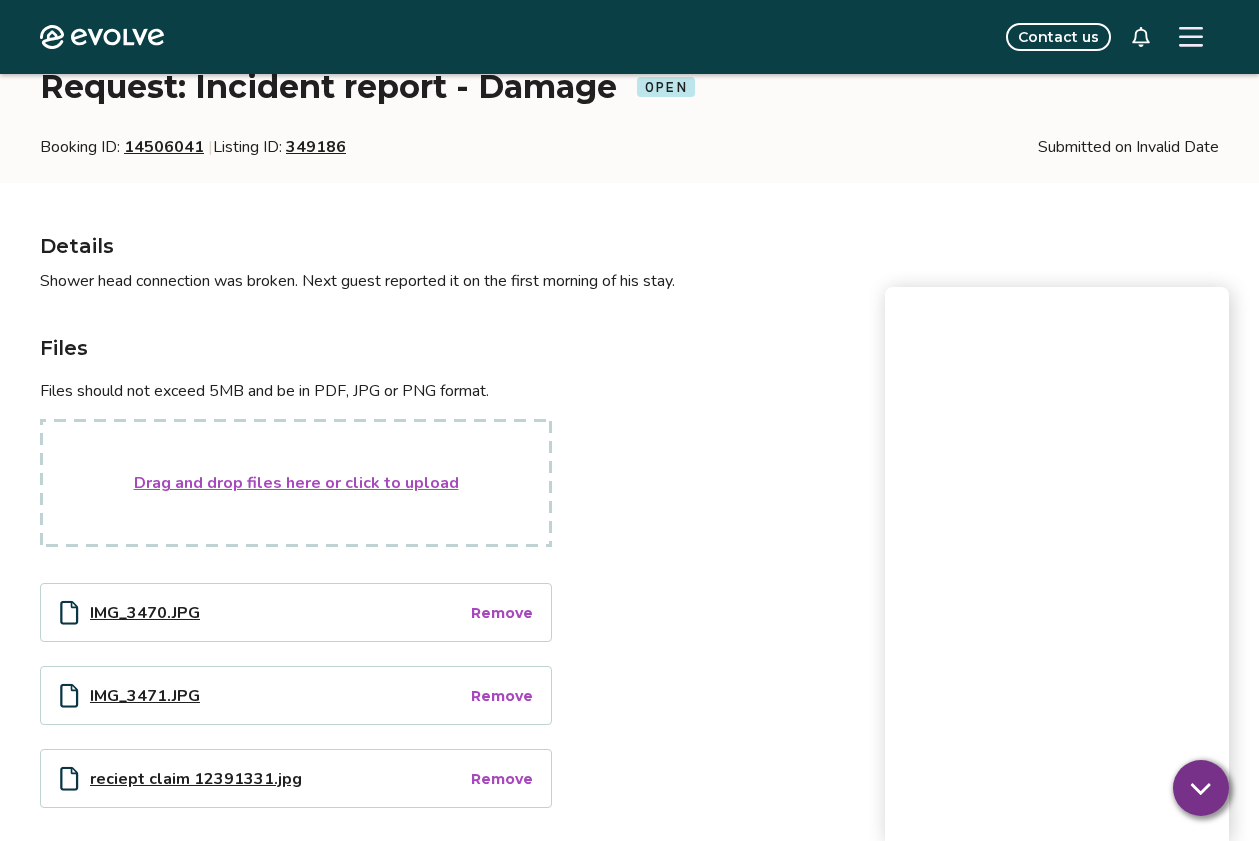 scroll, scrollTop: 686, scrollLeft: 0, axis: vertical 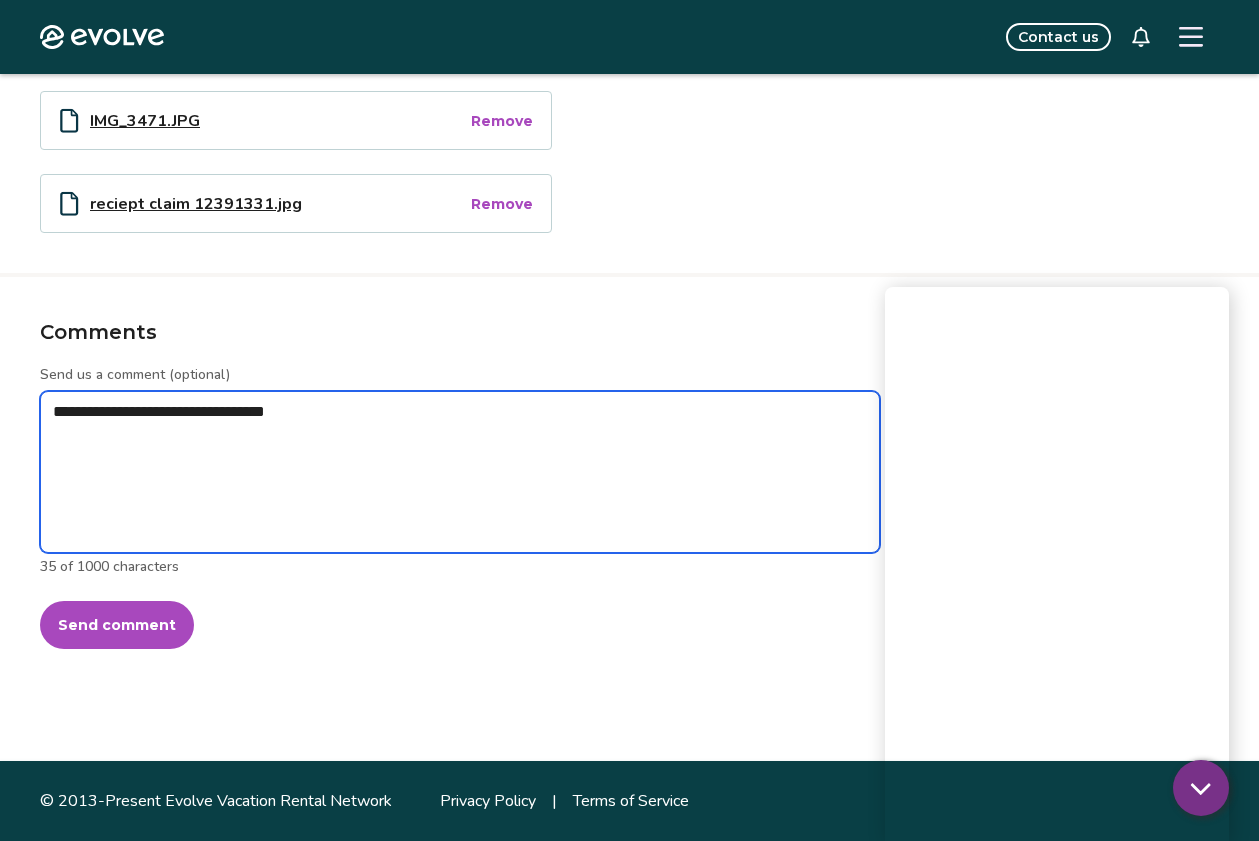 type on "**********" 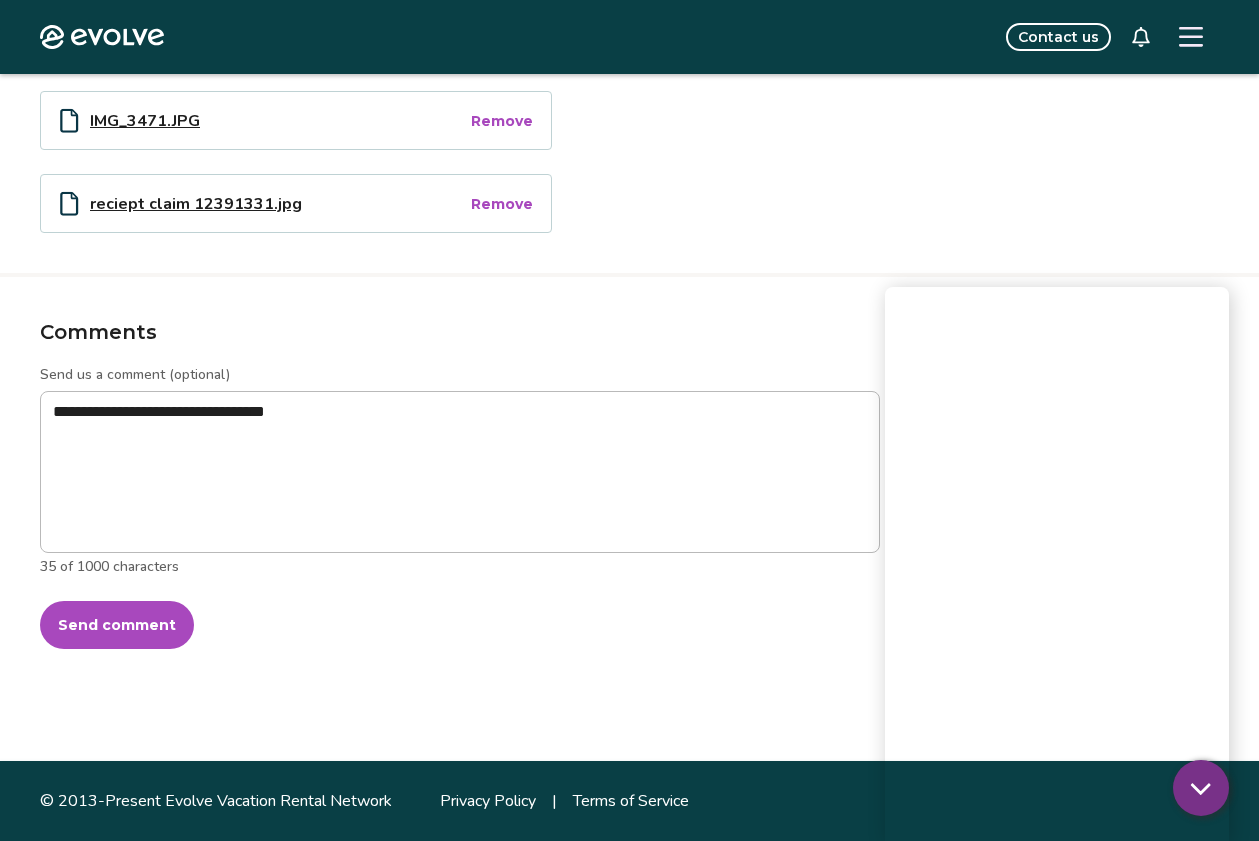 click on "Send comment" at bounding box center (117, 625) 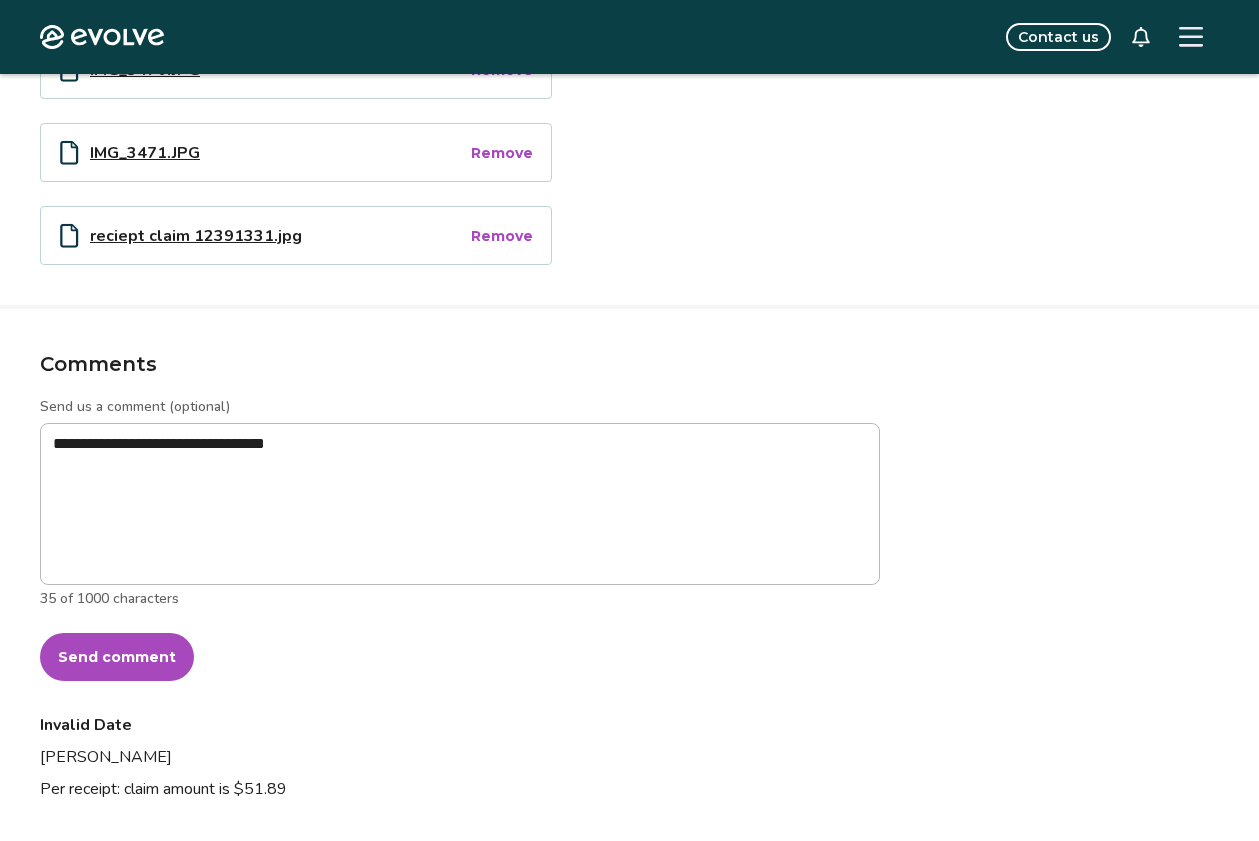 scroll, scrollTop: 774, scrollLeft: 0, axis: vertical 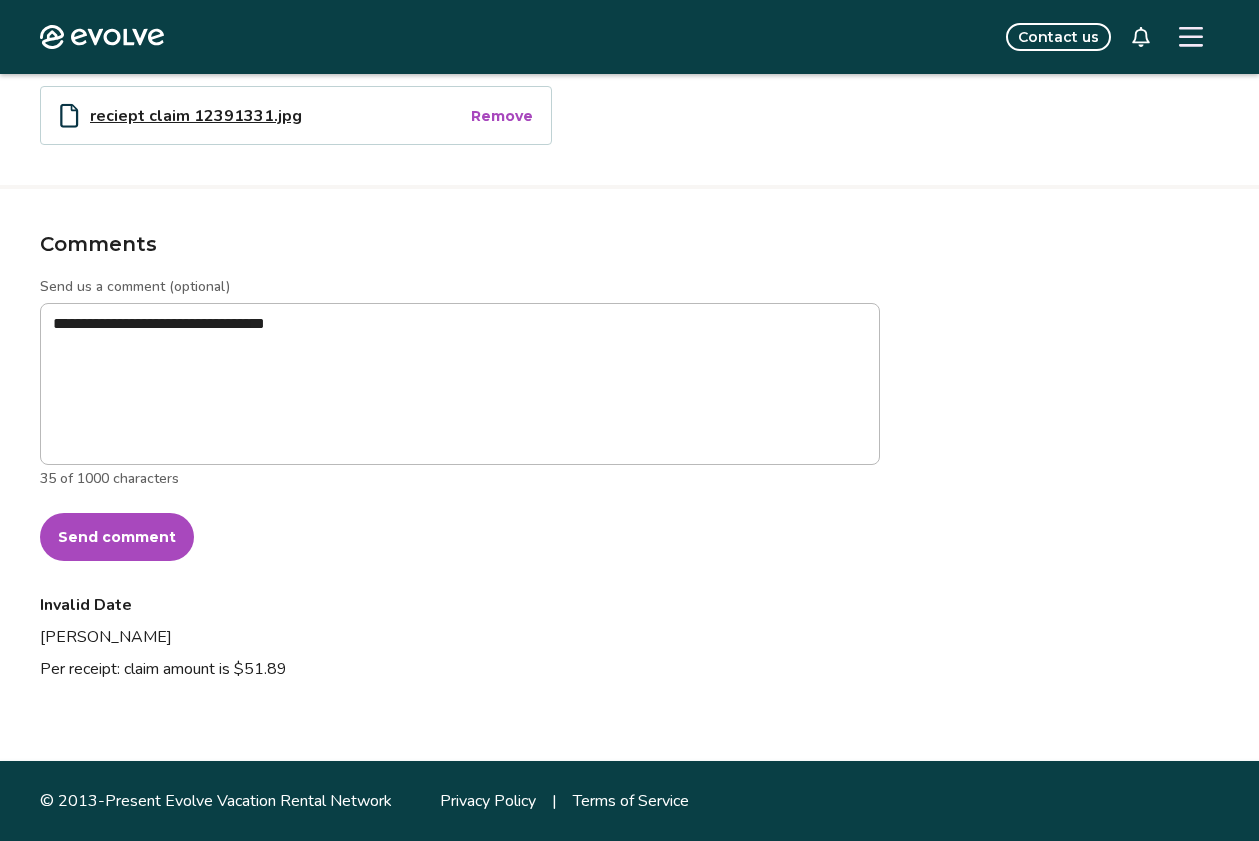 click 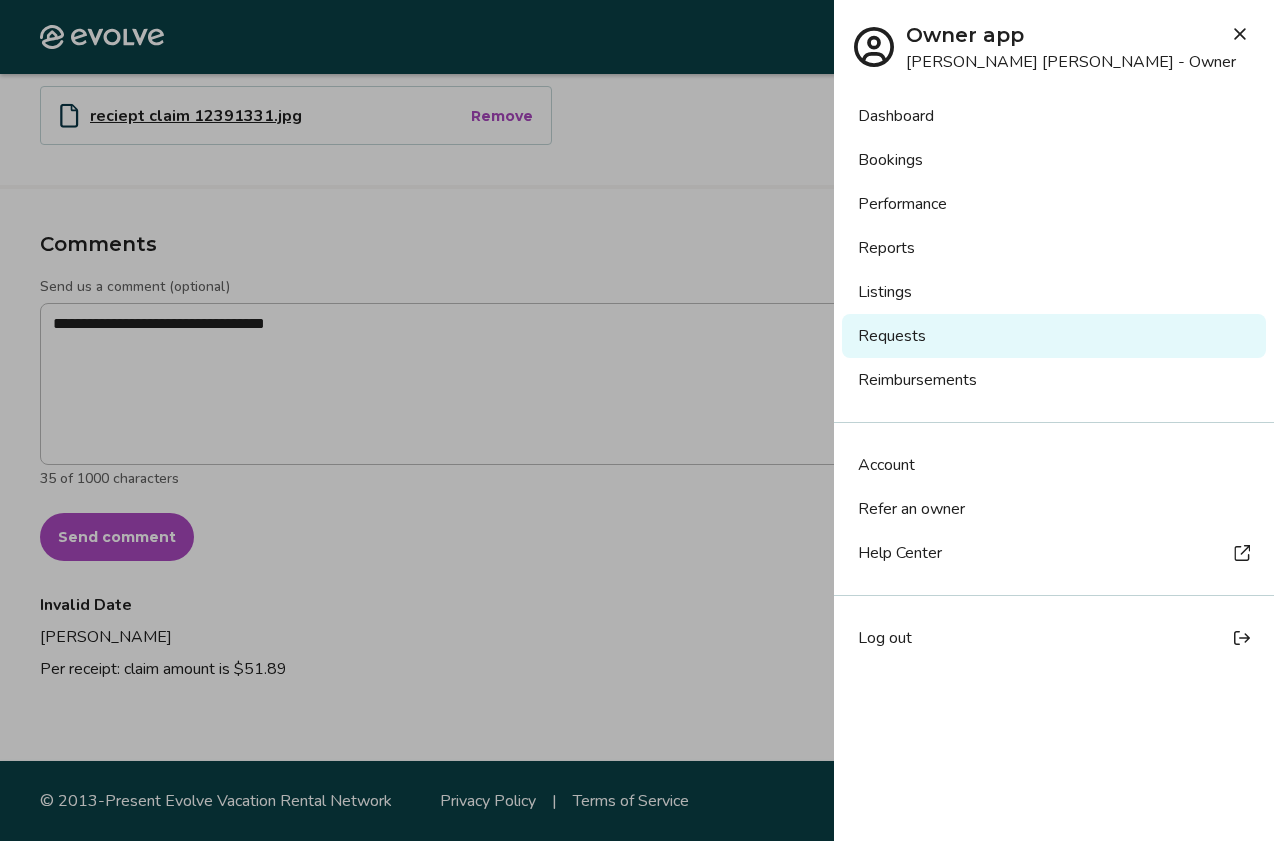 click on "Requests" at bounding box center (1054, 336) 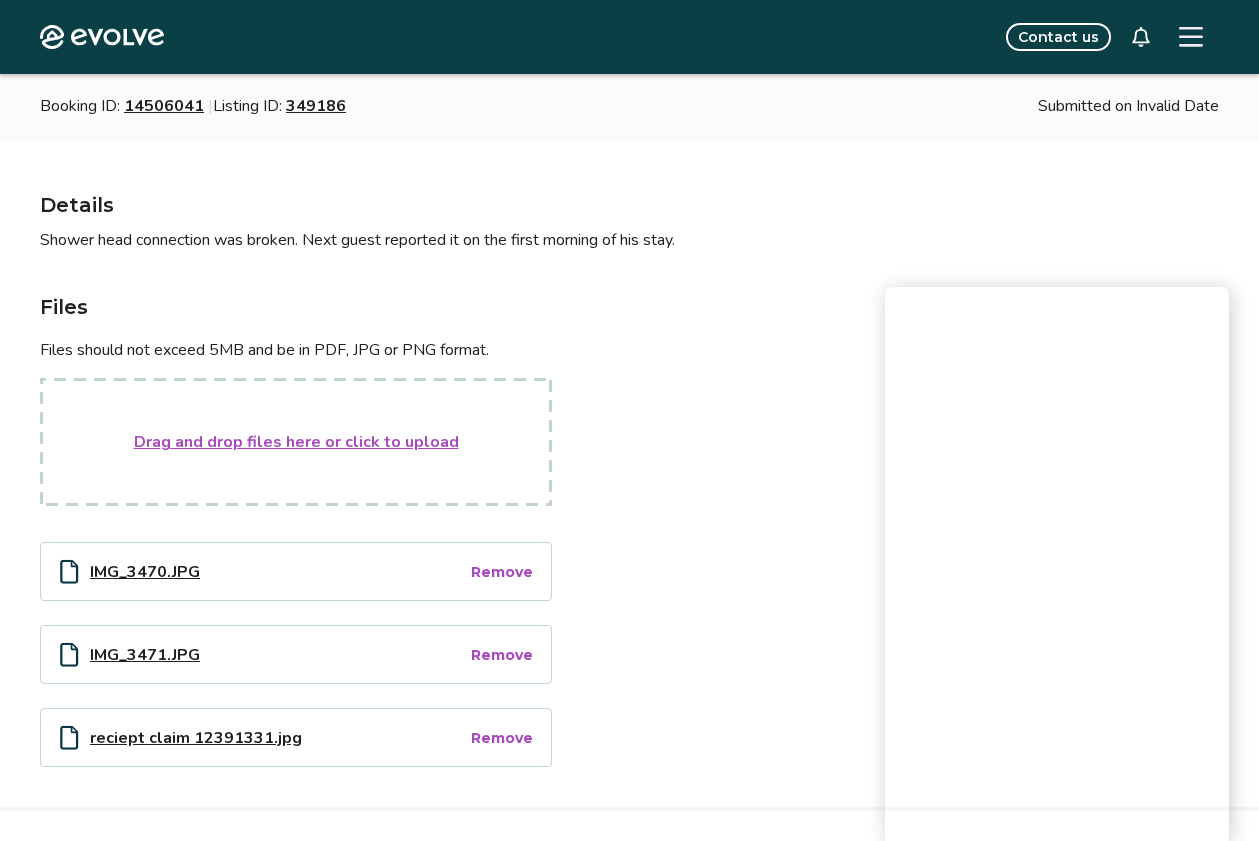 scroll, scrollTop: 188, scrollLeft: 0, axis: vertical 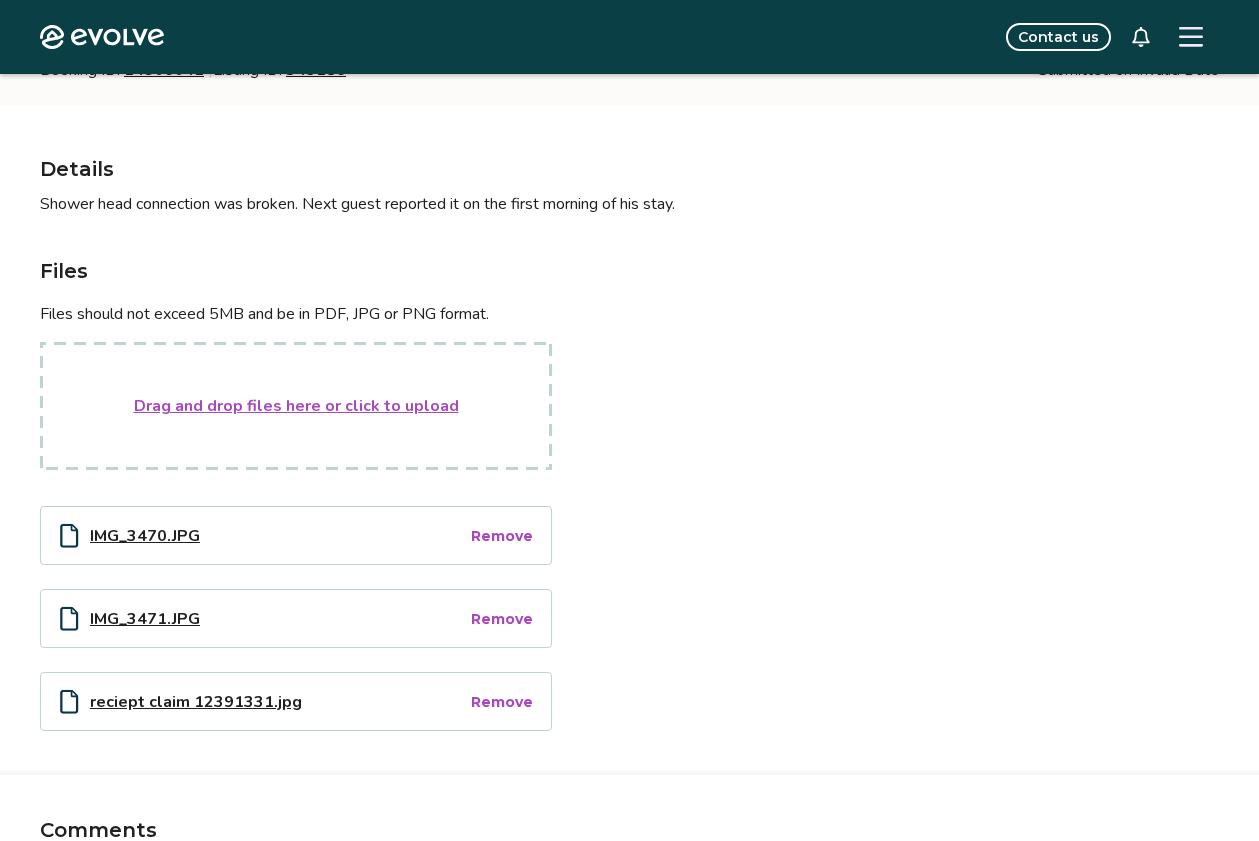click on "Contact us" at bounding box center [1058, 37] 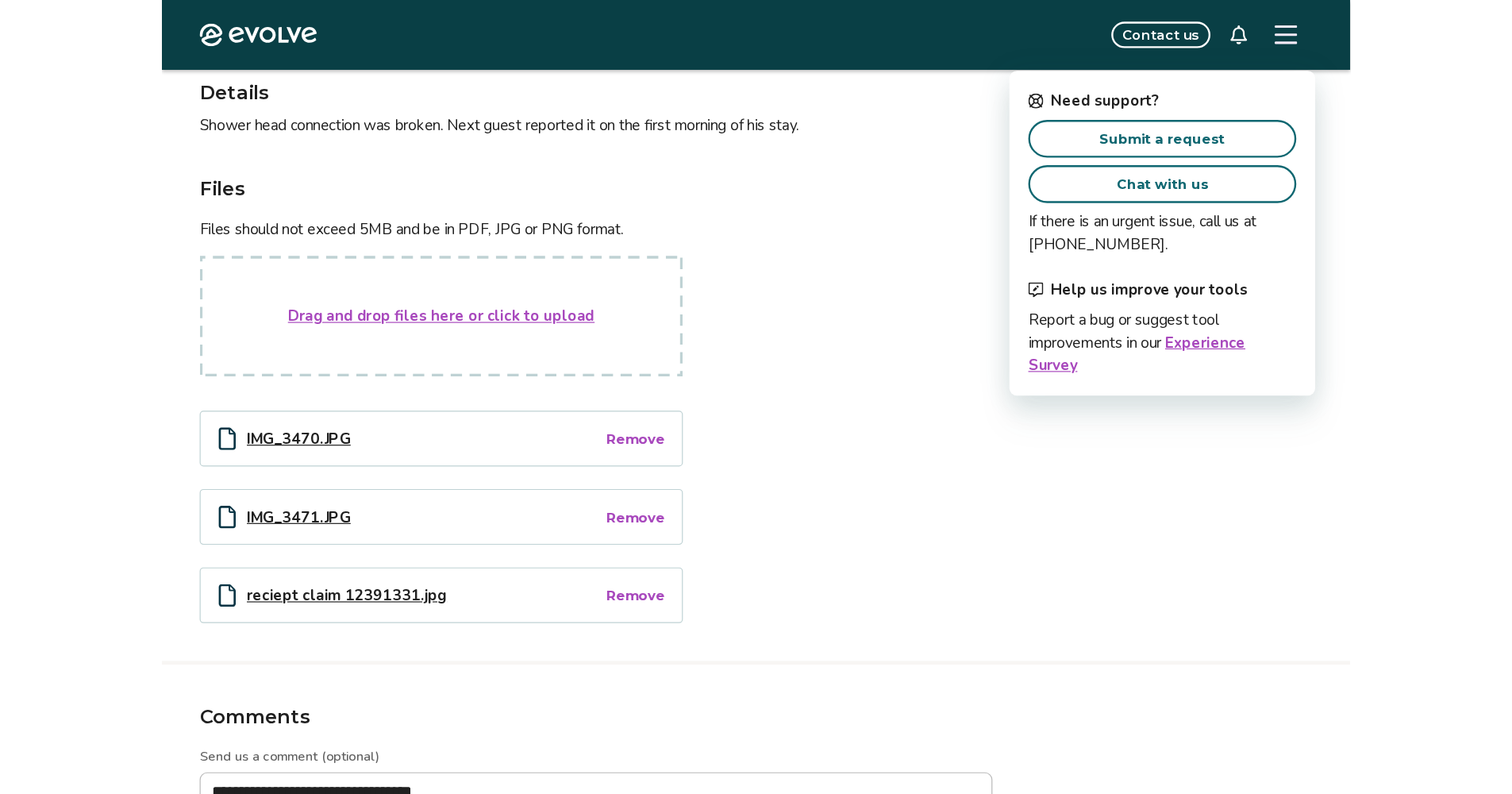scroll, scrollTop: 0, scrollLeft: 0, axis: both 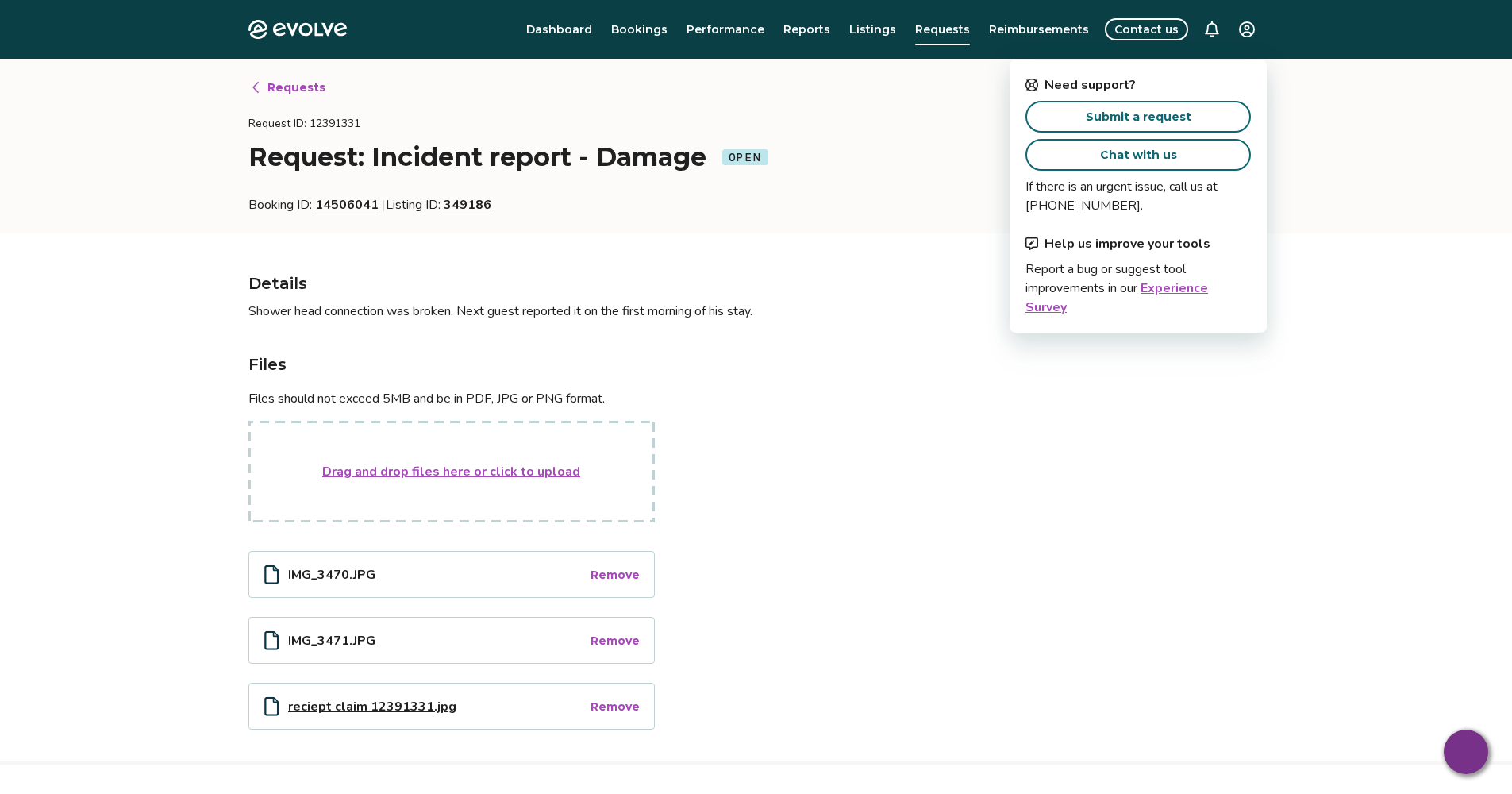 type on "*" 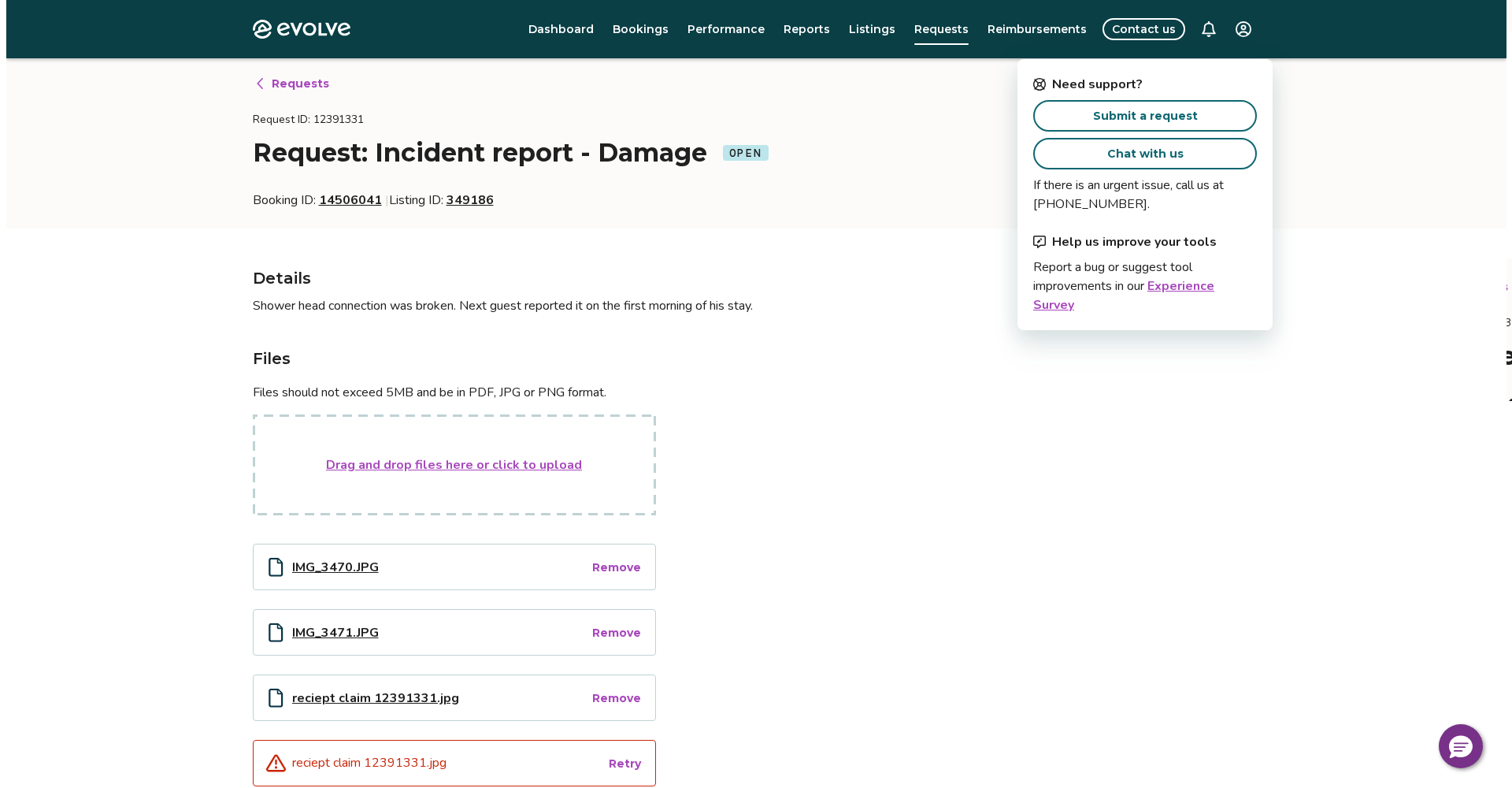 scroll, scrollTop: 0, scrollLeft: 0, axis: both 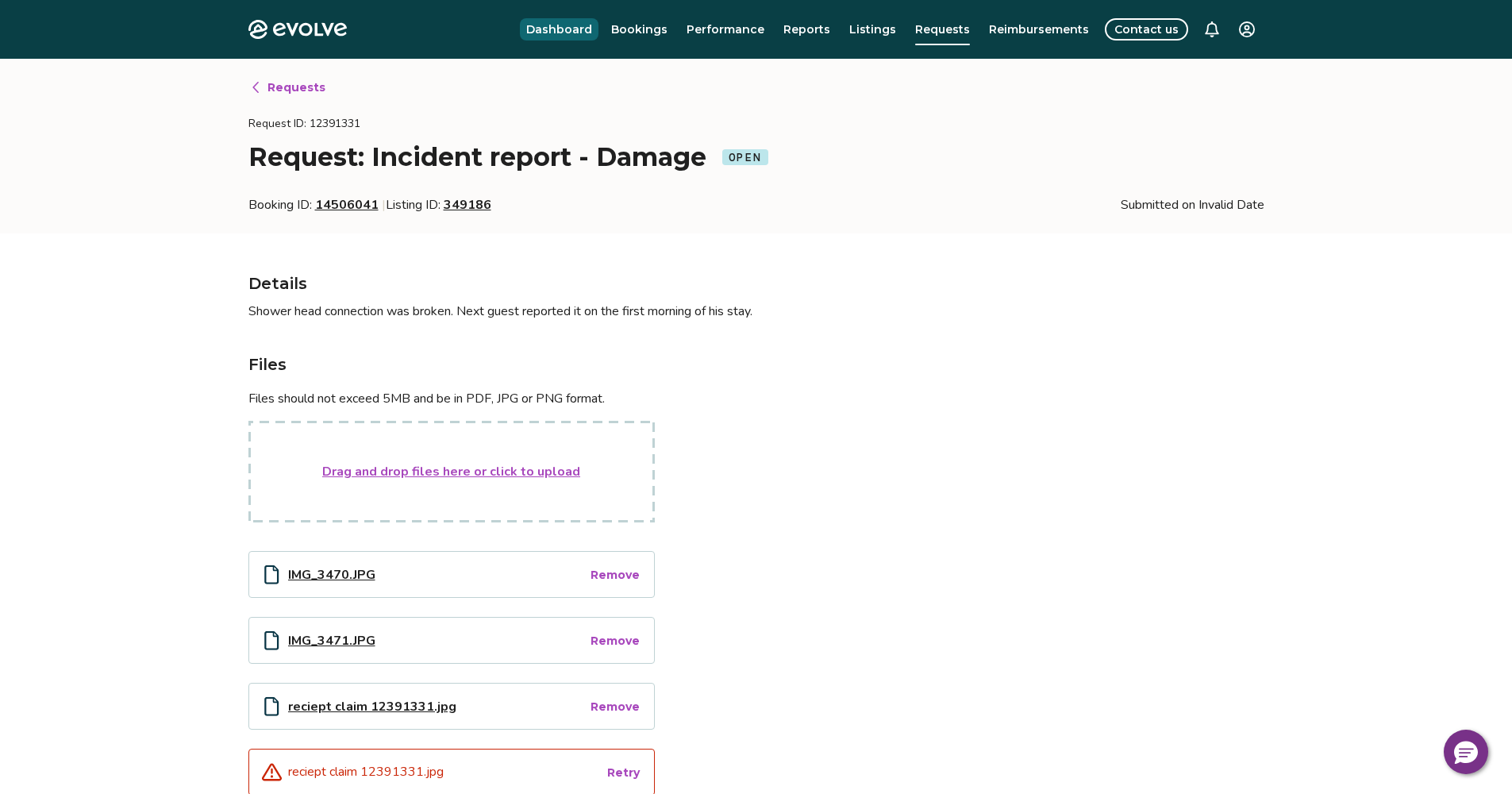 click on "Dashboard" at bounding box center (559, 29) 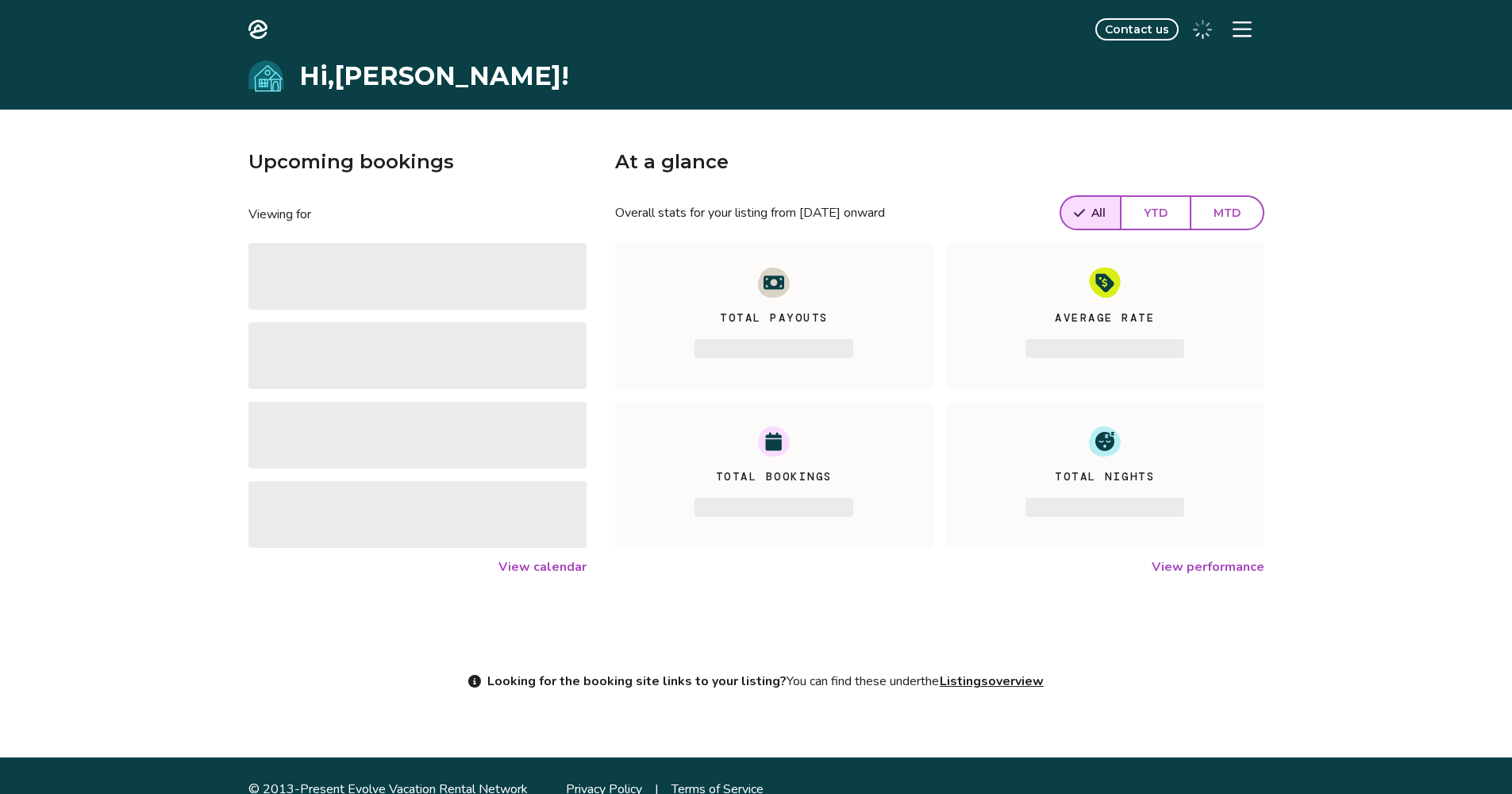 scroll, scrollTop: 0, scrollLeft: 0, axis: both 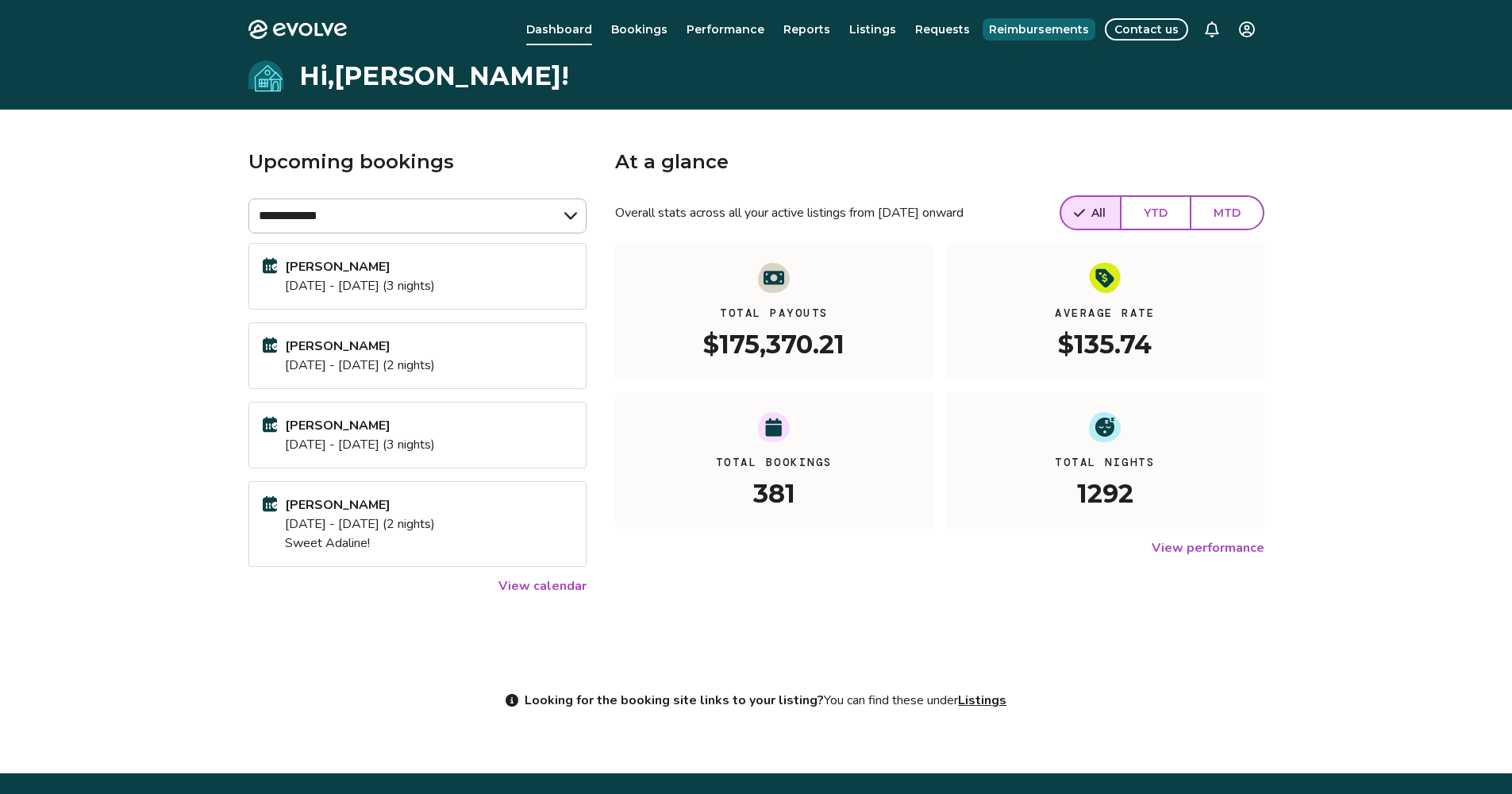 click on "Reimbursements" at bounding box center (1039, 29) 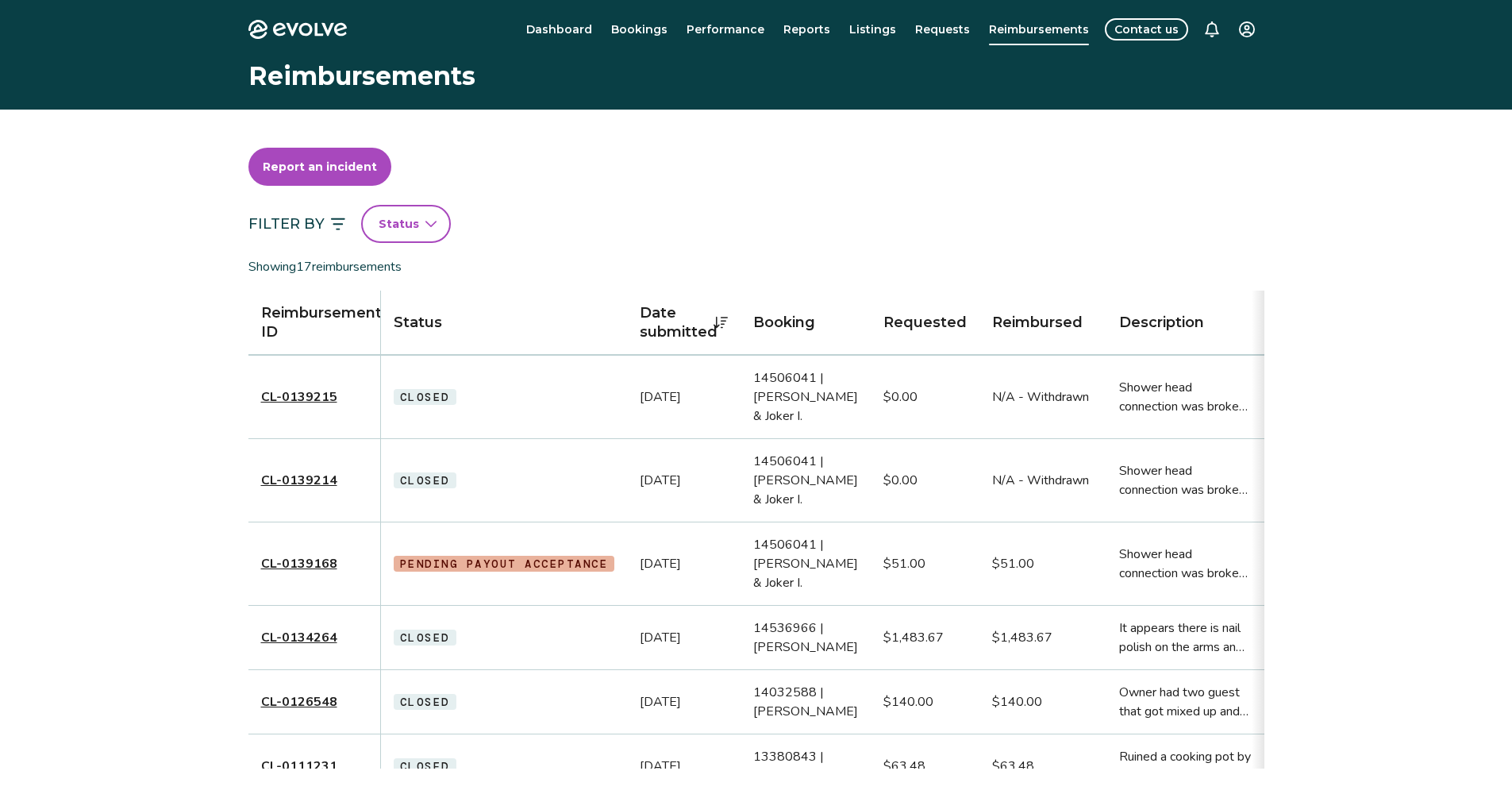 drag, startPoint x: 594, startPoint y: 406, endPoint x: 592, endPoint y: 345, distance: 61.03278 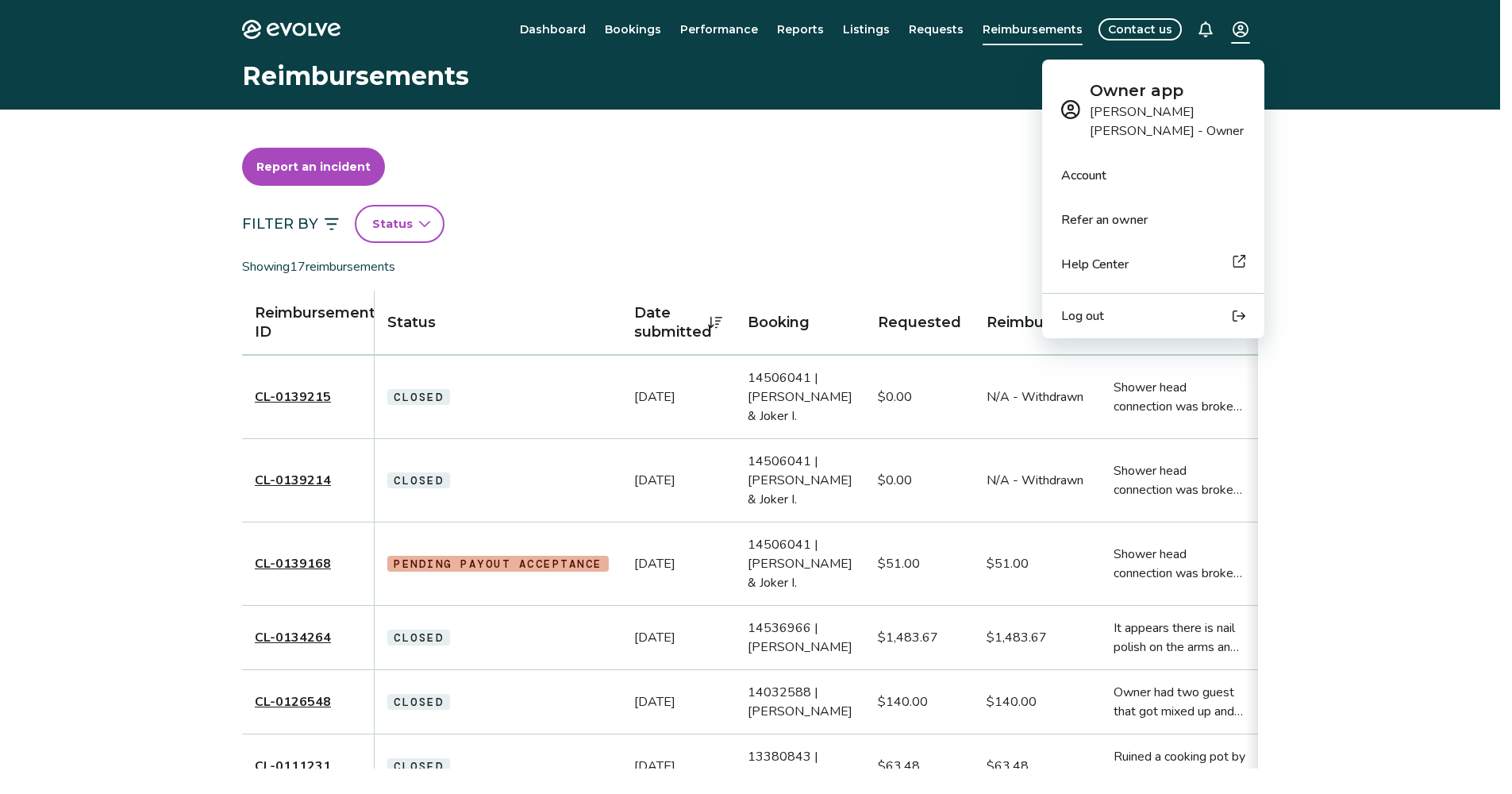 click on "Evolve Dashboard Bookings Performance Reports Listings Requests Reimbursements Contact us Reimbursements Report an incident Filter By  Status Showing  17  reimbursement s Reimbursement ID Status Date submitted Booking Requested Reimbursed Description CL-0139215 Closed Jun 29, 2025 14506041 | Ignacio, Violetta & Joker I. $0.00 N/A - Withdrawn Shower head connection was broken. Next guest reported it on the first morning of his stay. CL-0139214 Closed Jun 29, 2025 14506041 | Ignacio, Violetta & Joker I. $0.00 N/A - Withdrawn Shower head connection was broken. Next guest reported it on the first morning of his stay. CL-0139168 Pending Payout Acceptance Jun 29, 2025 14506041 | Ignacio, Violetta & Joker I. $51.00 $51.00 Shower head connection was broken. Next guest reported it on the first morning of his stay. CL-0134264 Closed May 7, 2025 14536966 | Crystal R. $1,483.67 $1,483.67 CL-0126548 Closed Jan 16, 2025 14032588 | Clint M. $140.00 $140.00 CL-0111231 Closed Jul 9, 2024 13380843 | Giraldo A. $63.48 $63.48 |" at bounding box center [756, 845] 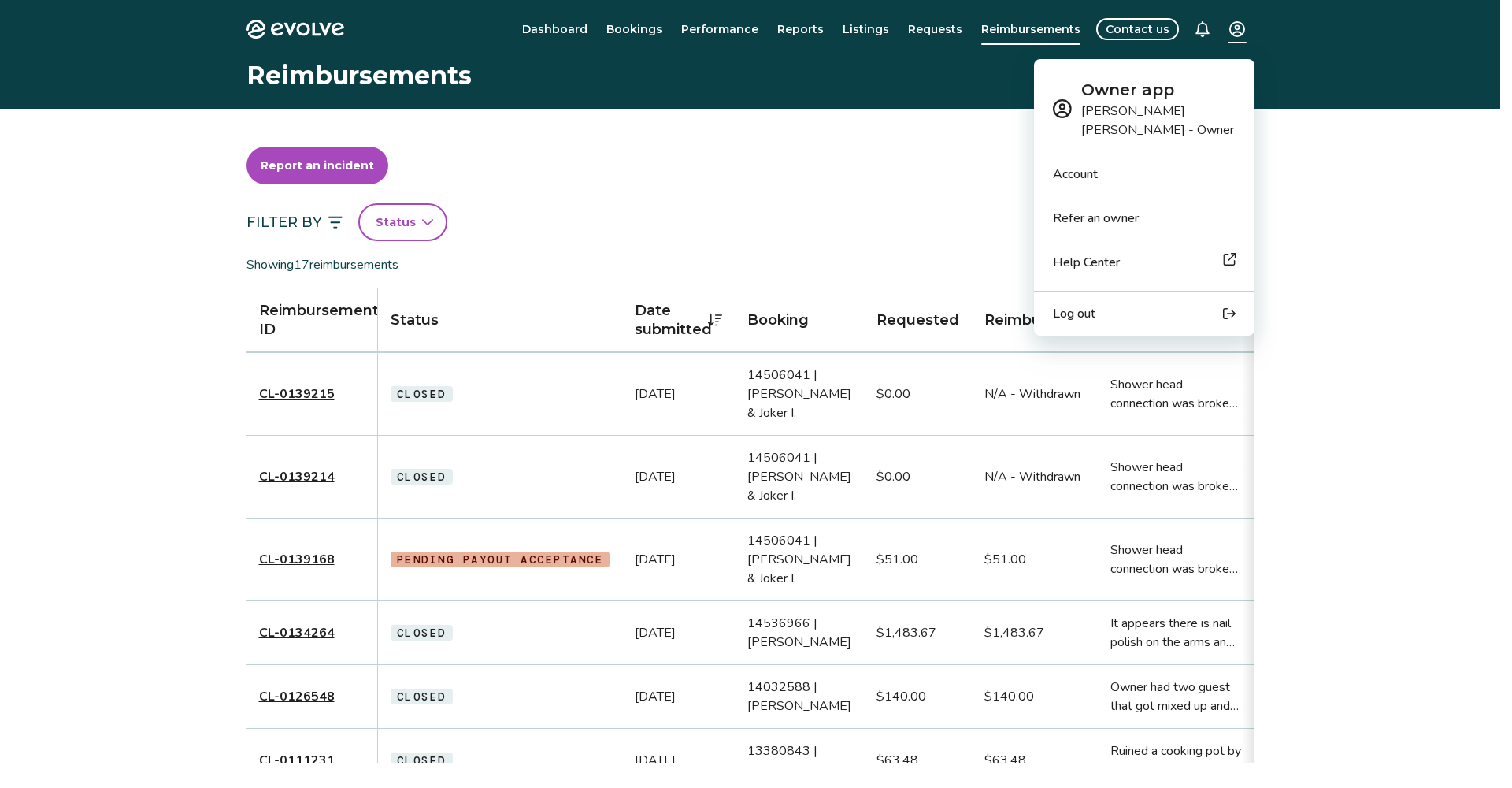 click on "Log out" at bounding box center [1074, 314] 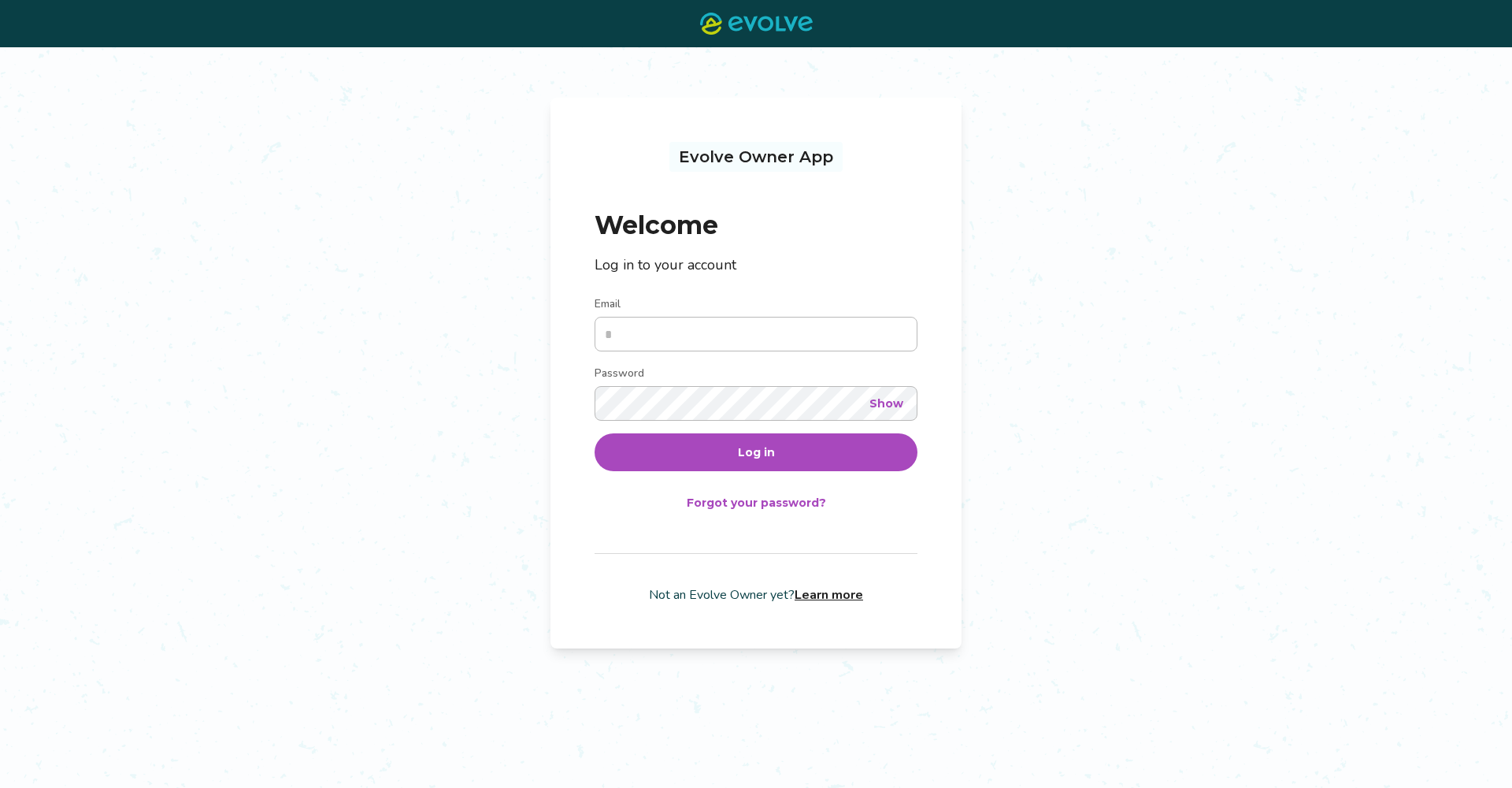 scroll, scrollTop: 0, scrollLeft: 0, axis: both 